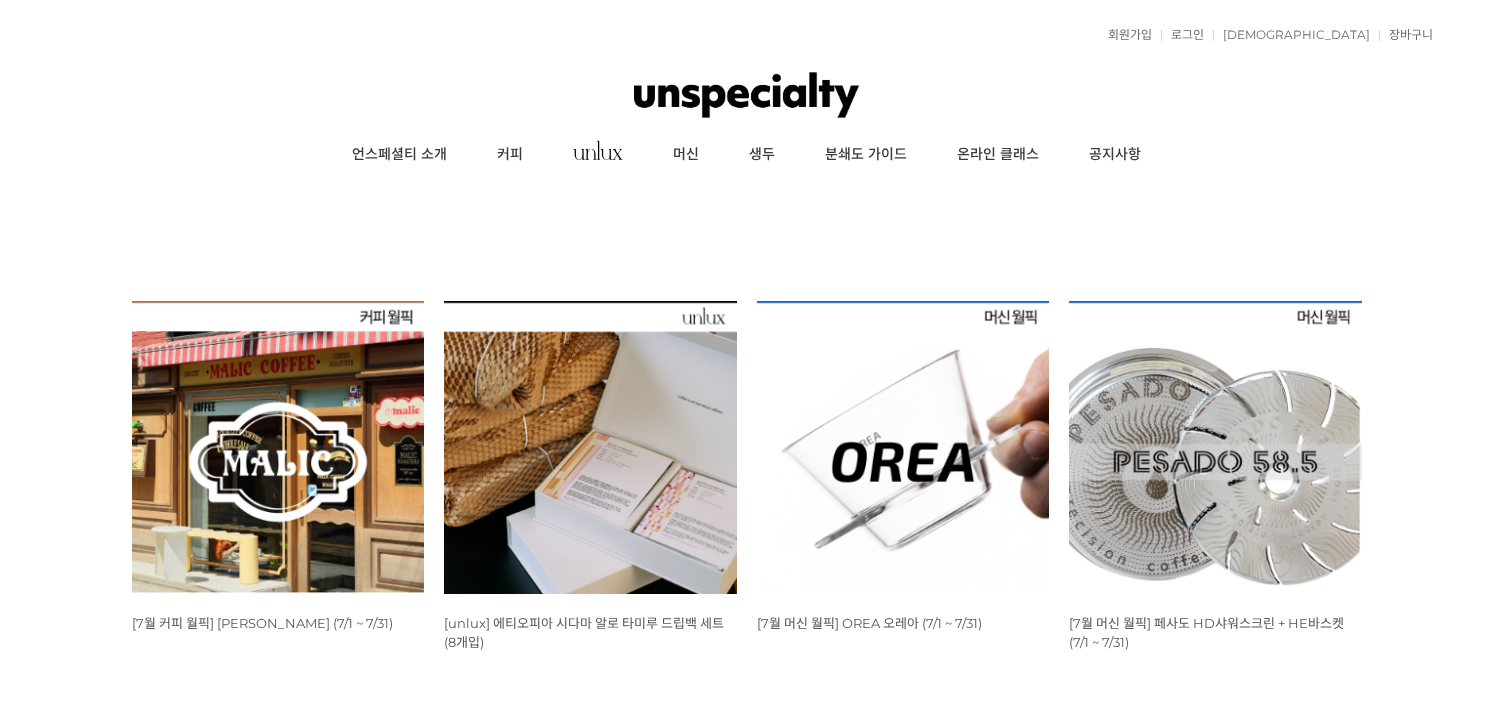 scroll, scrollTop: 0, scrollLeft: 0, axis: both 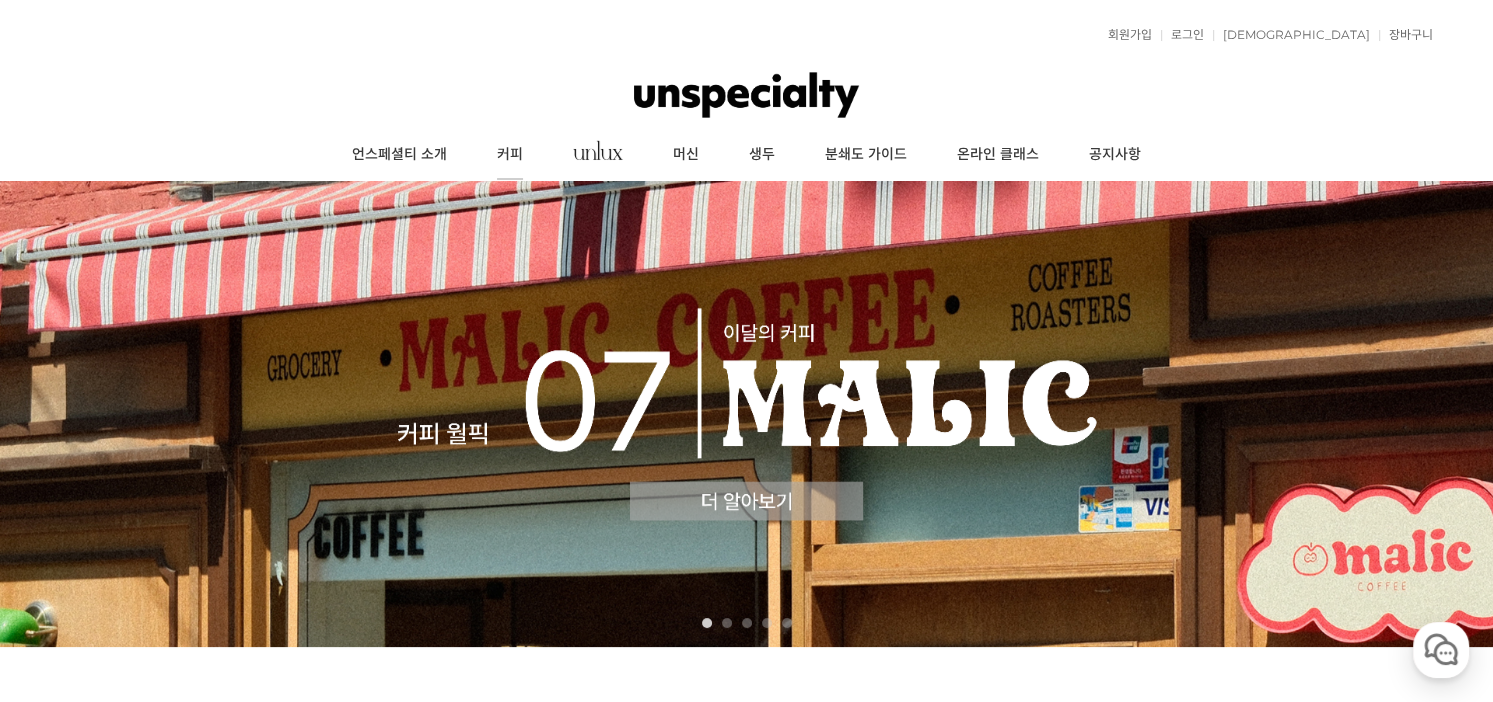 click on "커피" at bounding box center (510, 155) 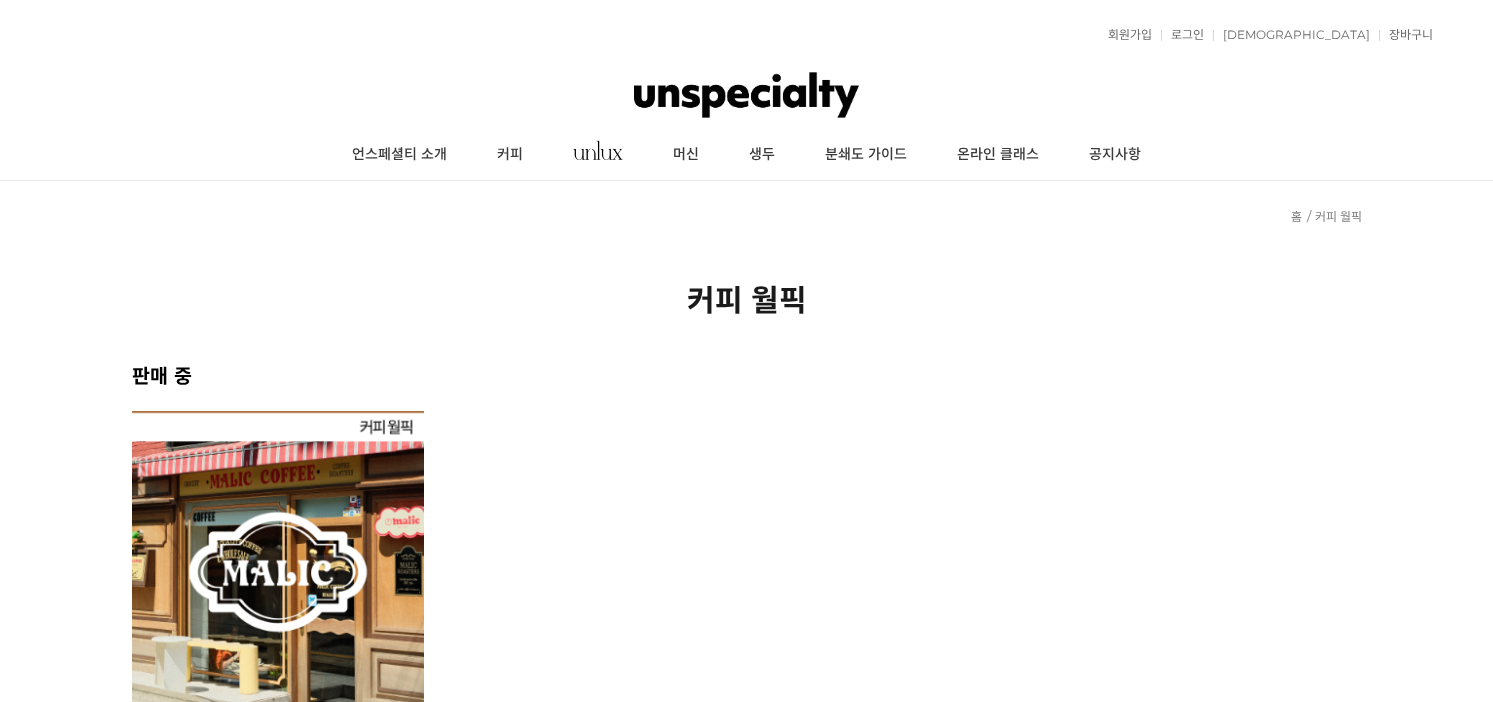 scroll, scrollTop: 0, scrollLeft: 0, axis: both 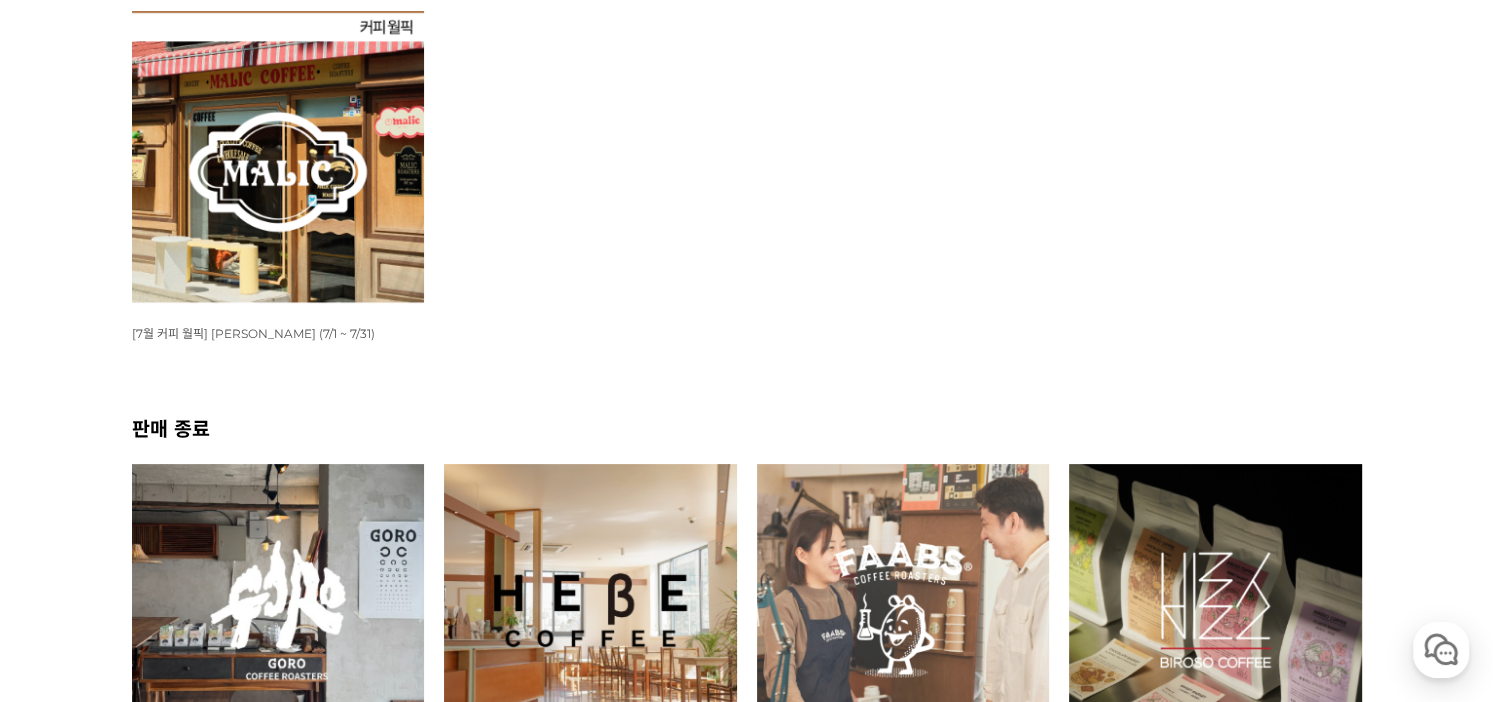 click at bounding box center [278, 157] 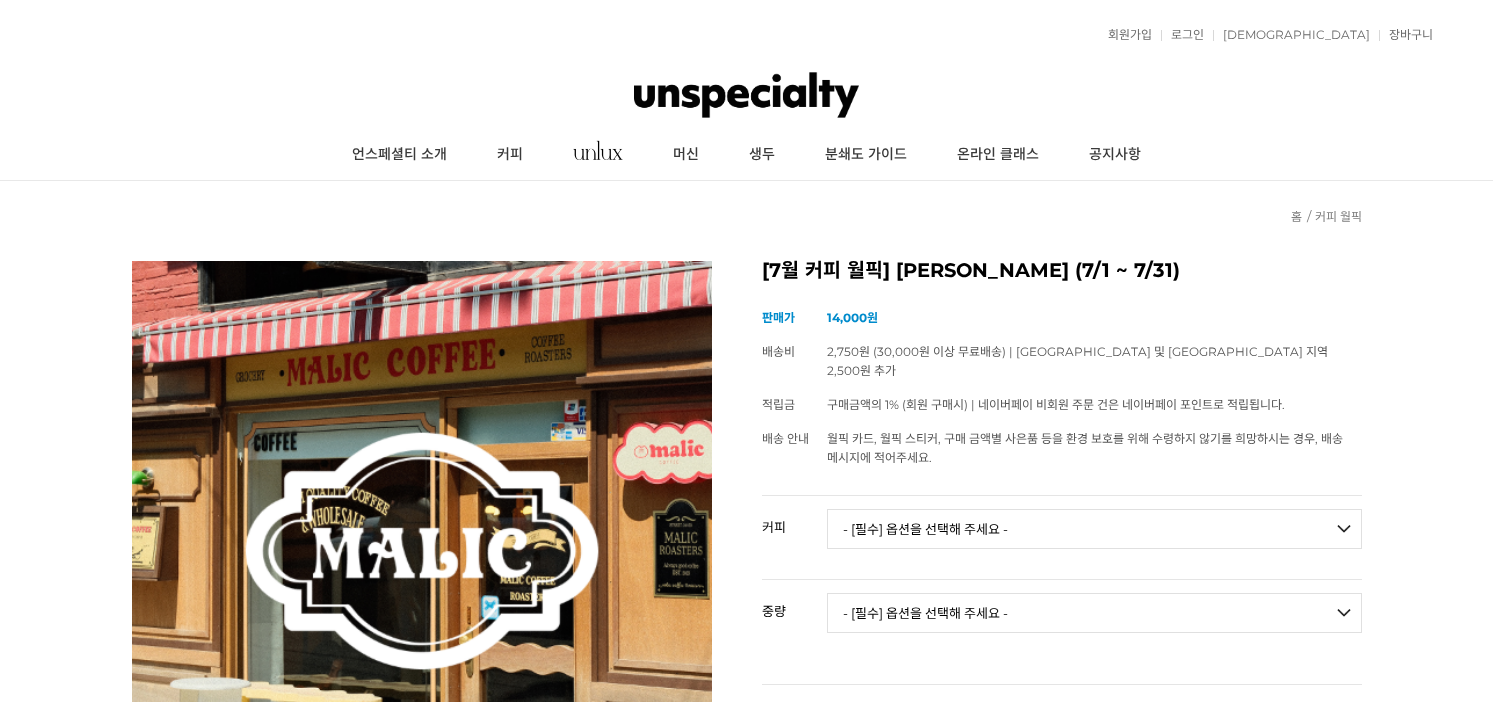 scroll, scrollTop: 0, scrollLeft: 0, axis: both 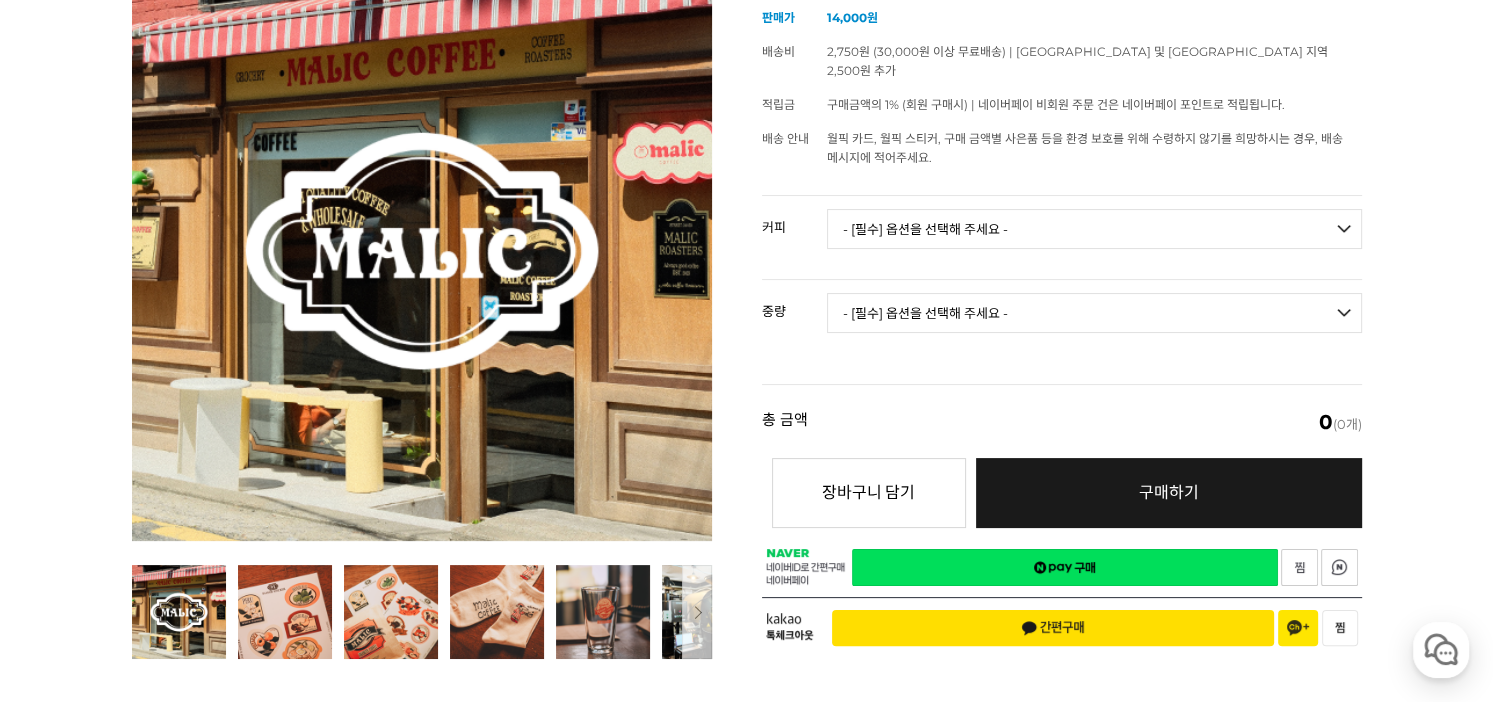click on "- [필수] 옵션을 선택해 주세요 - ------------------- 언스페셜티 분쇄도 가이드 종이(주문 1개당 최대 1개 제공) 그레이프 쥬스 (언스페셜티 블렌드) 애플 쥬스 (언스페셜티 블렌드) 허니 자몽 쥬스 (언스페셜티 블렌드) [기획상품] 2024 Best of Panama 3종 10g 레시피팩 프루티 블렌드 마일드 블렌드 모닝 블렌드 #1 탄자니아 아카시아 힐스 게이샤 AA 풀리 워시드 [품절] #2 콜롬비아 포파얀 슈가케인 디카페인 #3 에티오피아 알로 타미루 미리가 74158 워시드 #4 에티오피아 첼베사 워시드 디카페인 #5 케냐 뚱구리 AB 풀리 워시드 [품절] #6 에티오피아 버그 우 셀렉션 에얼룸 내추럴 (Lot2) #7 에티오피아 알로 타미루 무라고 74158 클래식 워시드 #8 케냐 은가라투아 AB 워시드 (Lot 159) [품절] [7.4 오픈] #9 온두라스 마리사벨 카바예로 파카마라 워시드 #24 페루 알토 미라도르 게이샤 워시드" at bounding box center [1094, 229] 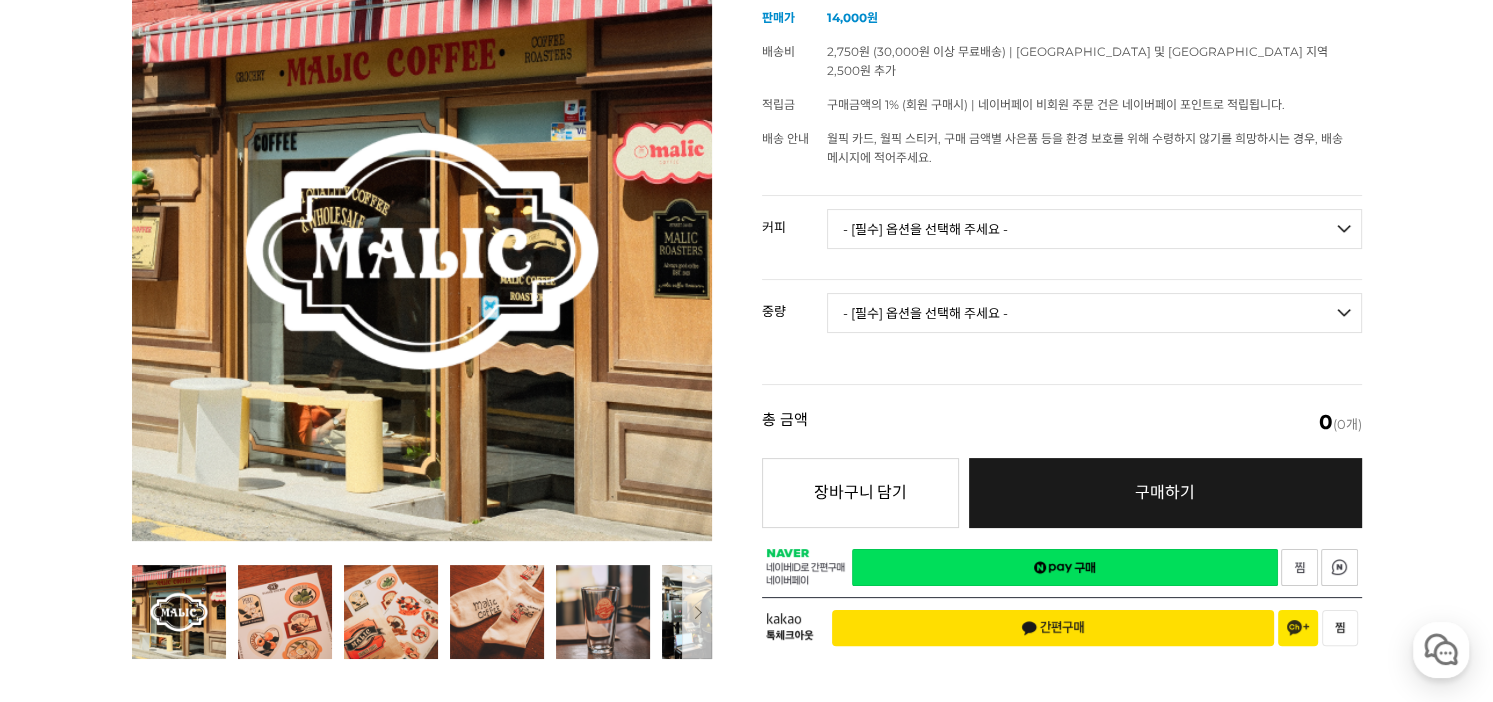 click on "뒤로가기
현재 위치
홈
커피 월픽
상품 상세 정보
이전 다음" at bounding box center [746, 3817] 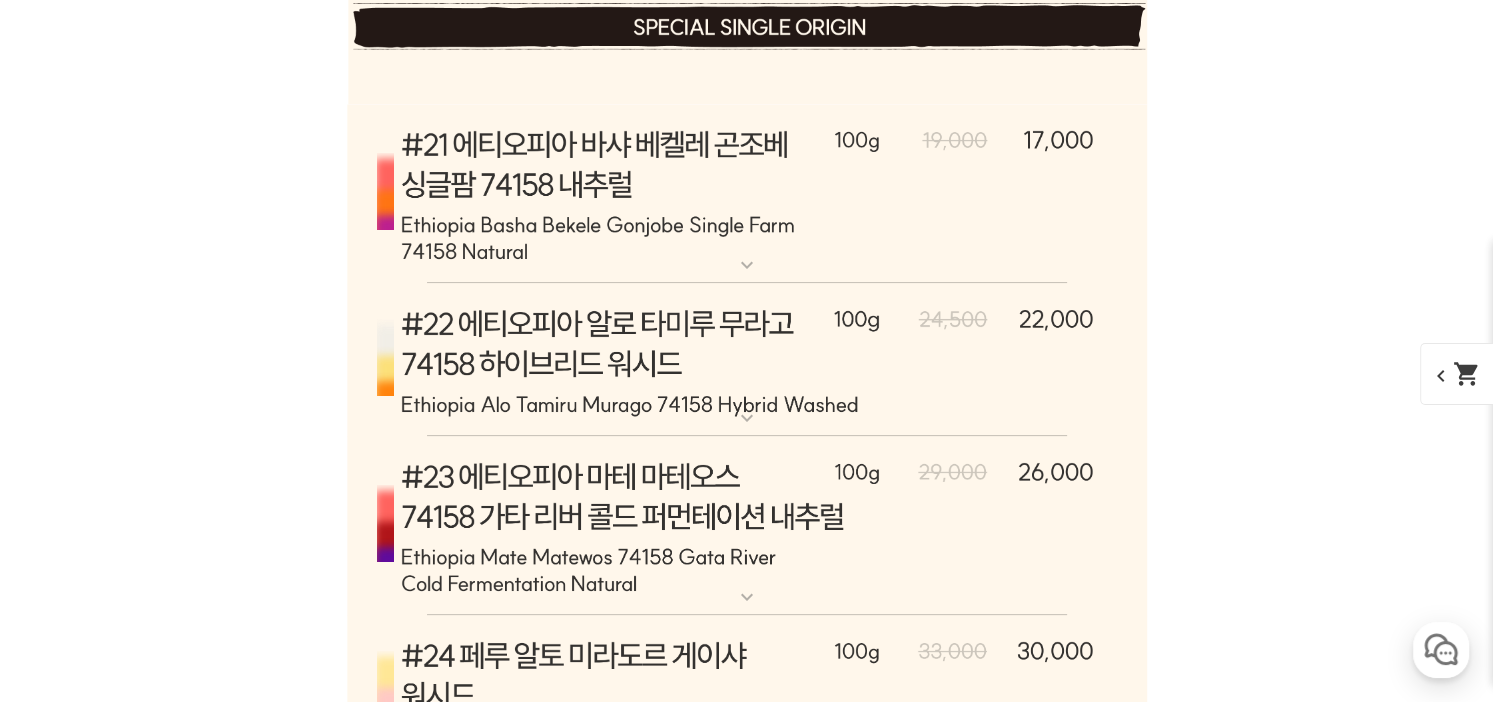 scroll, scrollTop: 8100, scrollLeft: 0, axis: vertical 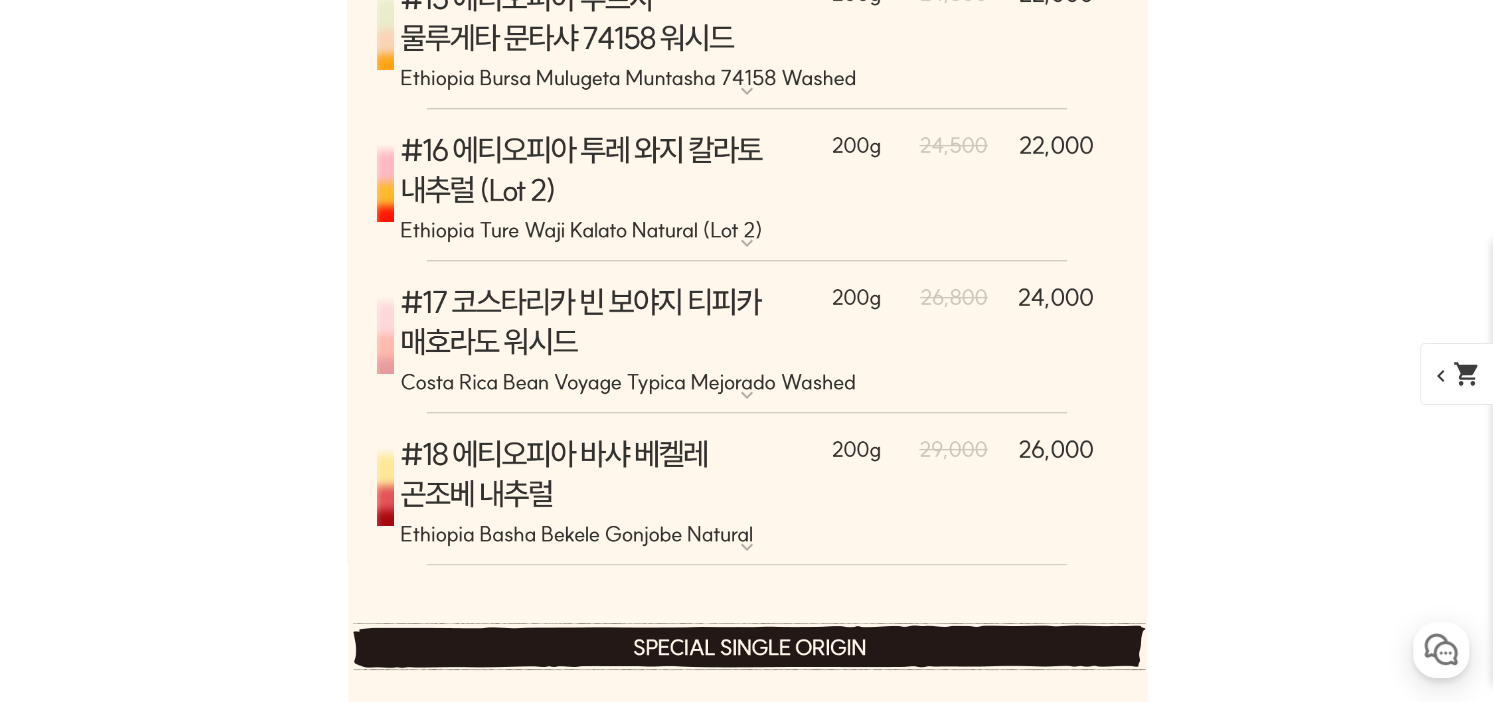 click at bounding box center [747, -1427] 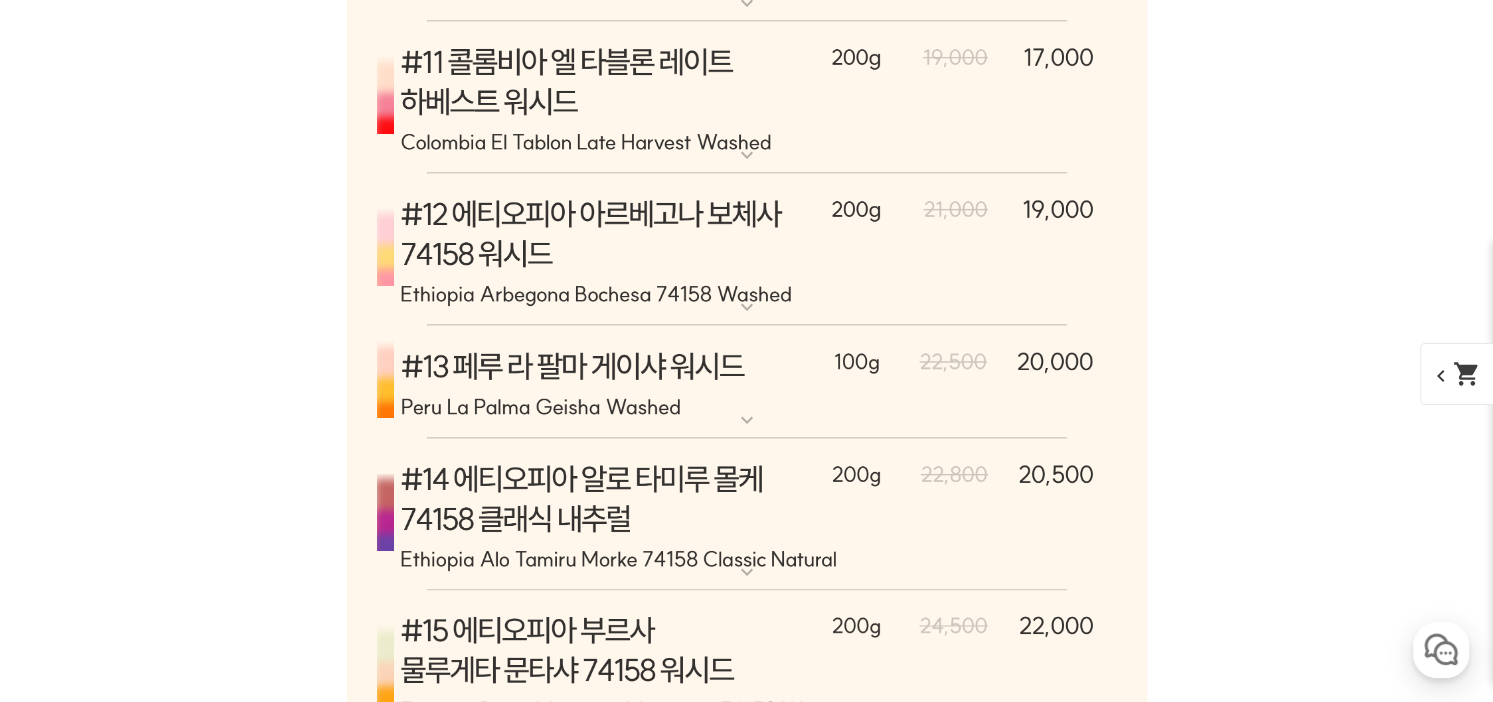 scroll, scrollTop: 9850, scrollLeft: 0, axis: vertical 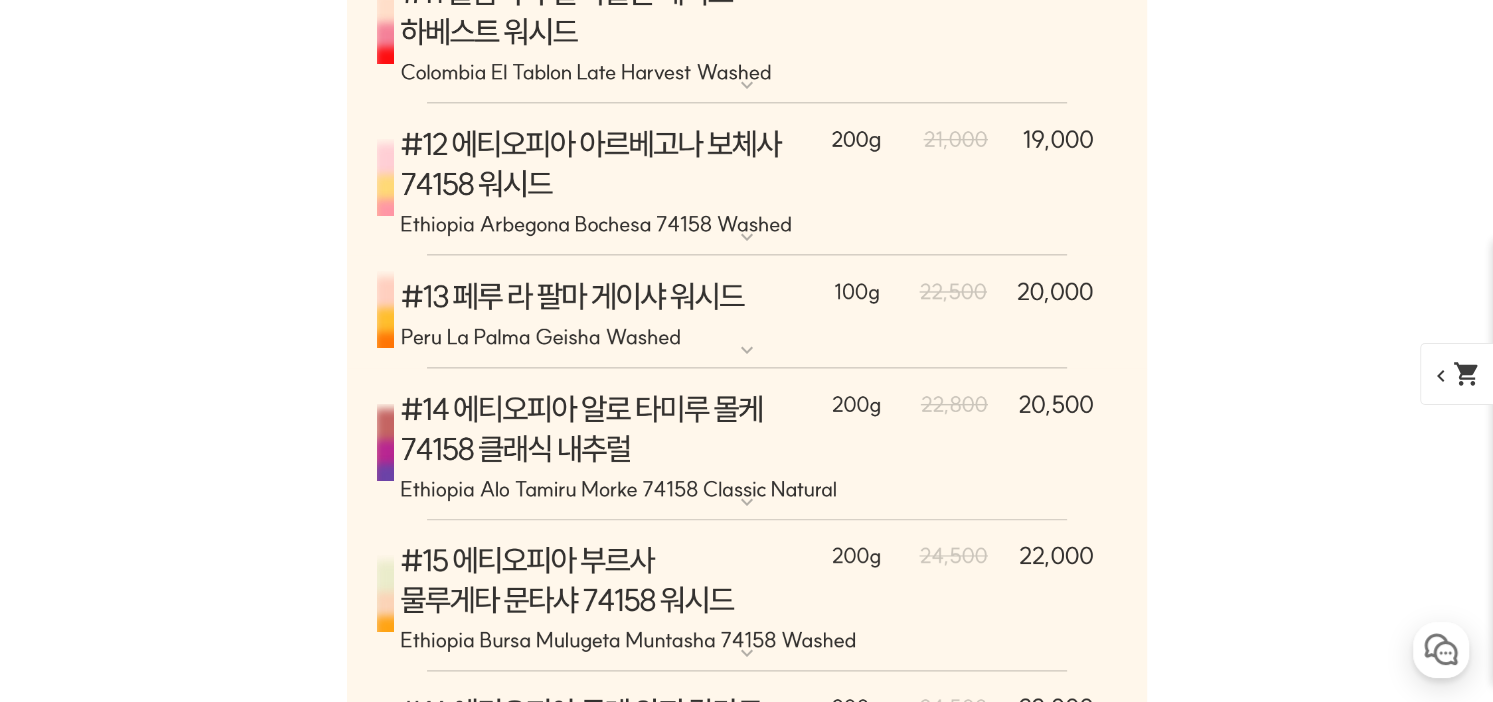 click 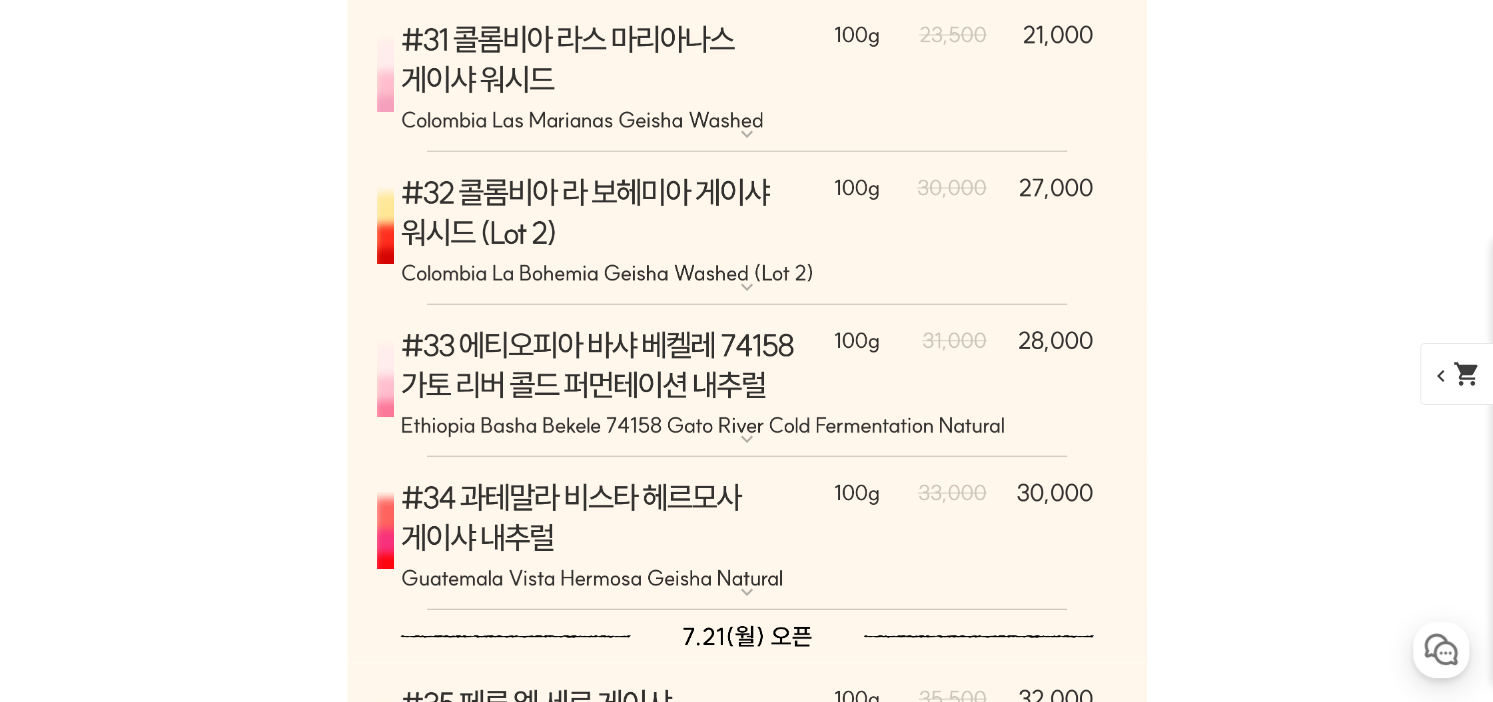 scroll, scrollTop: 12950, scrollLeft: 0, axis: vertical 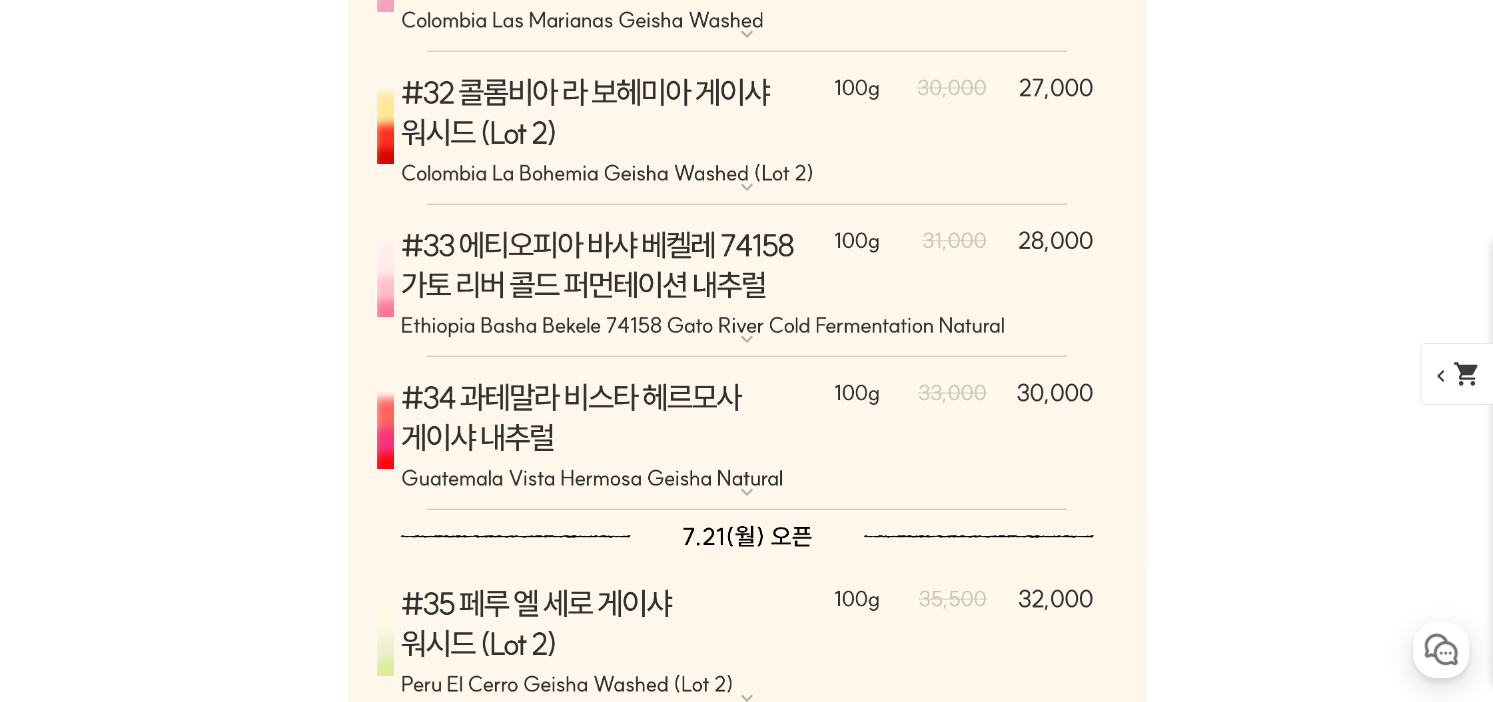 click at bounding box center [747, -1558] 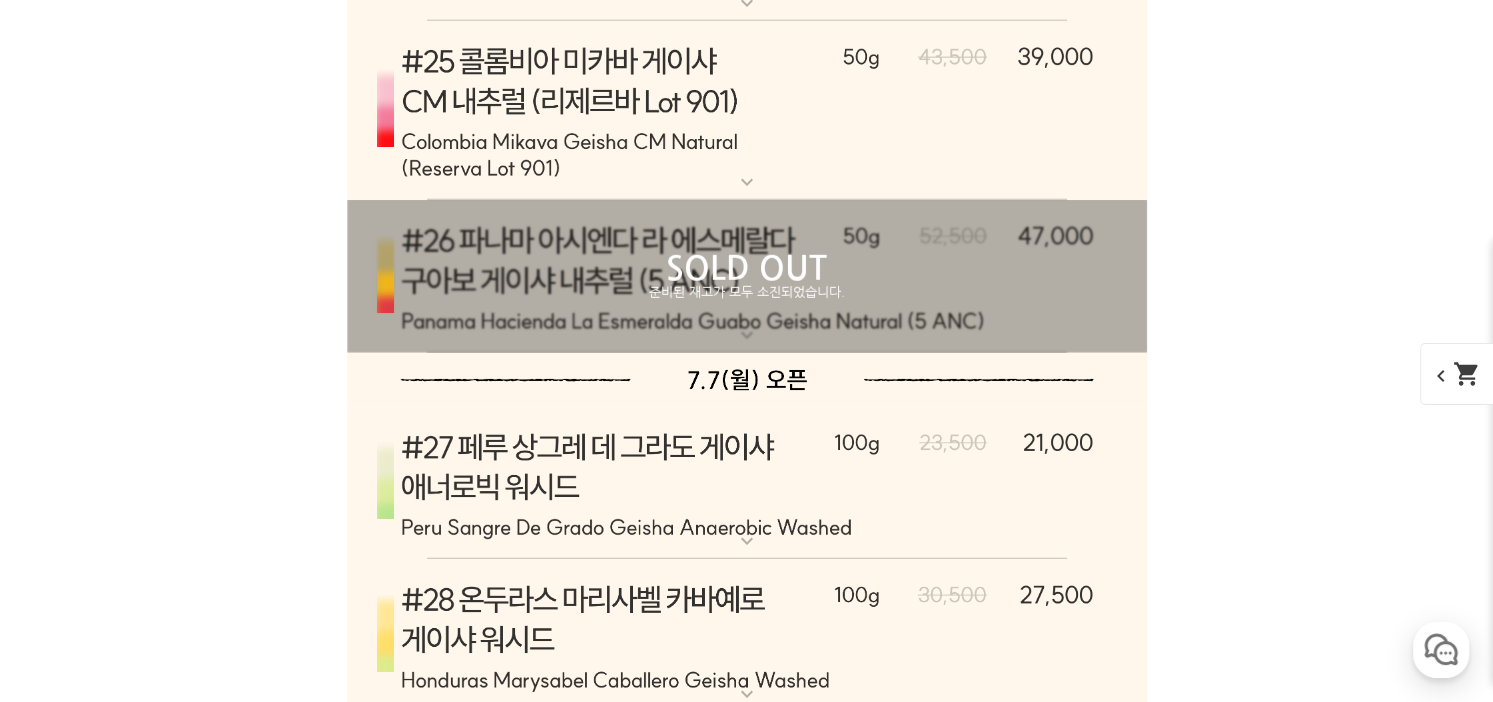 scroll, scrollTop: 12850, scrollLeft: 0, axis: vertical 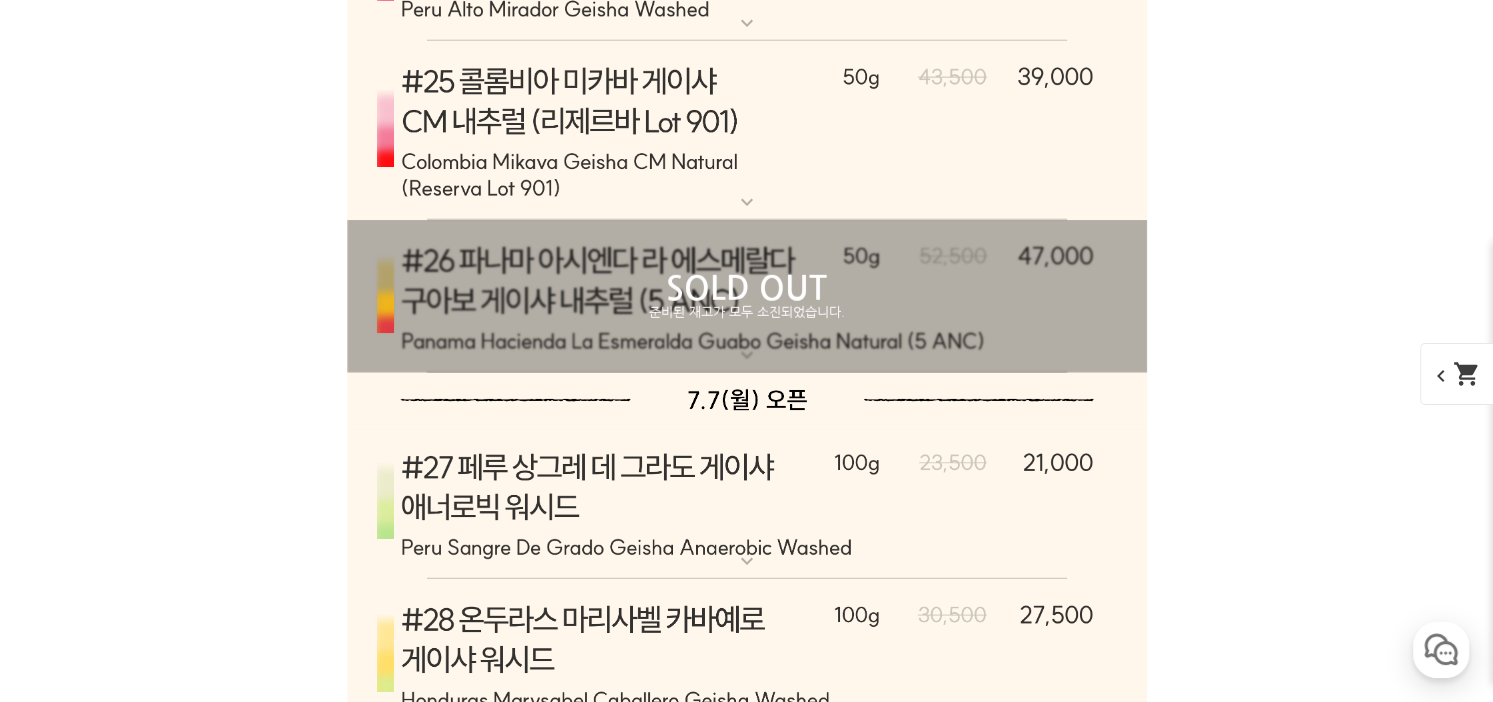 click at bounding box center (747, -1624) 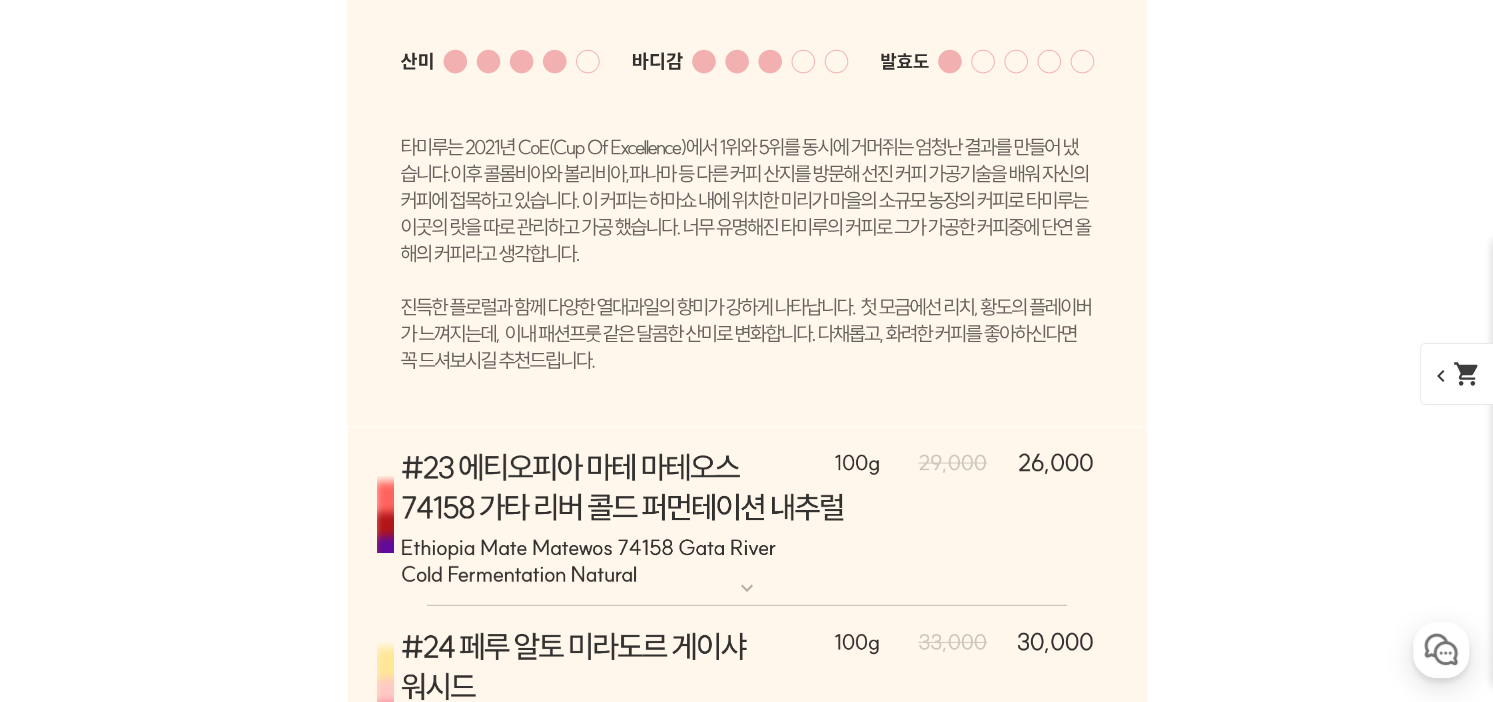 scroll, scrollTop: 13350, scrollLeft: 0, axis: vertical 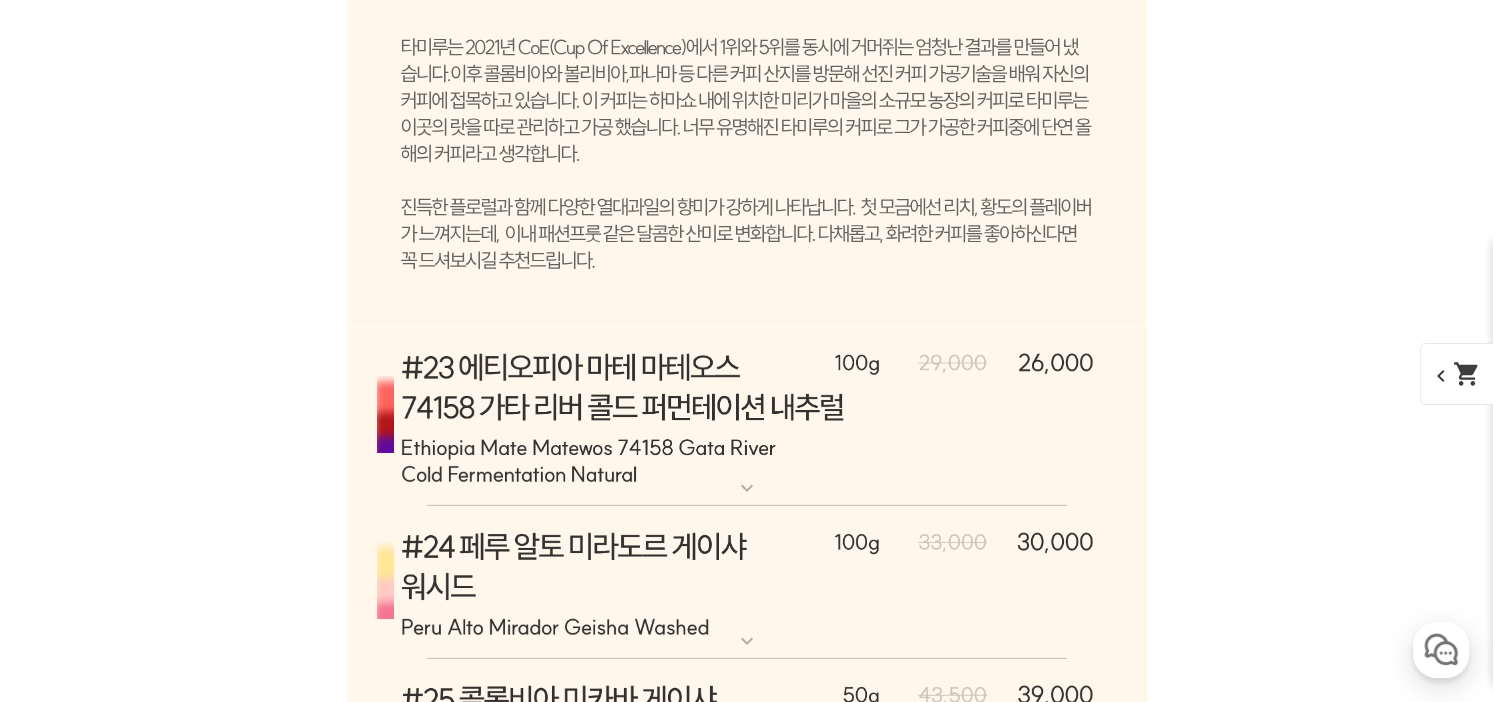 click 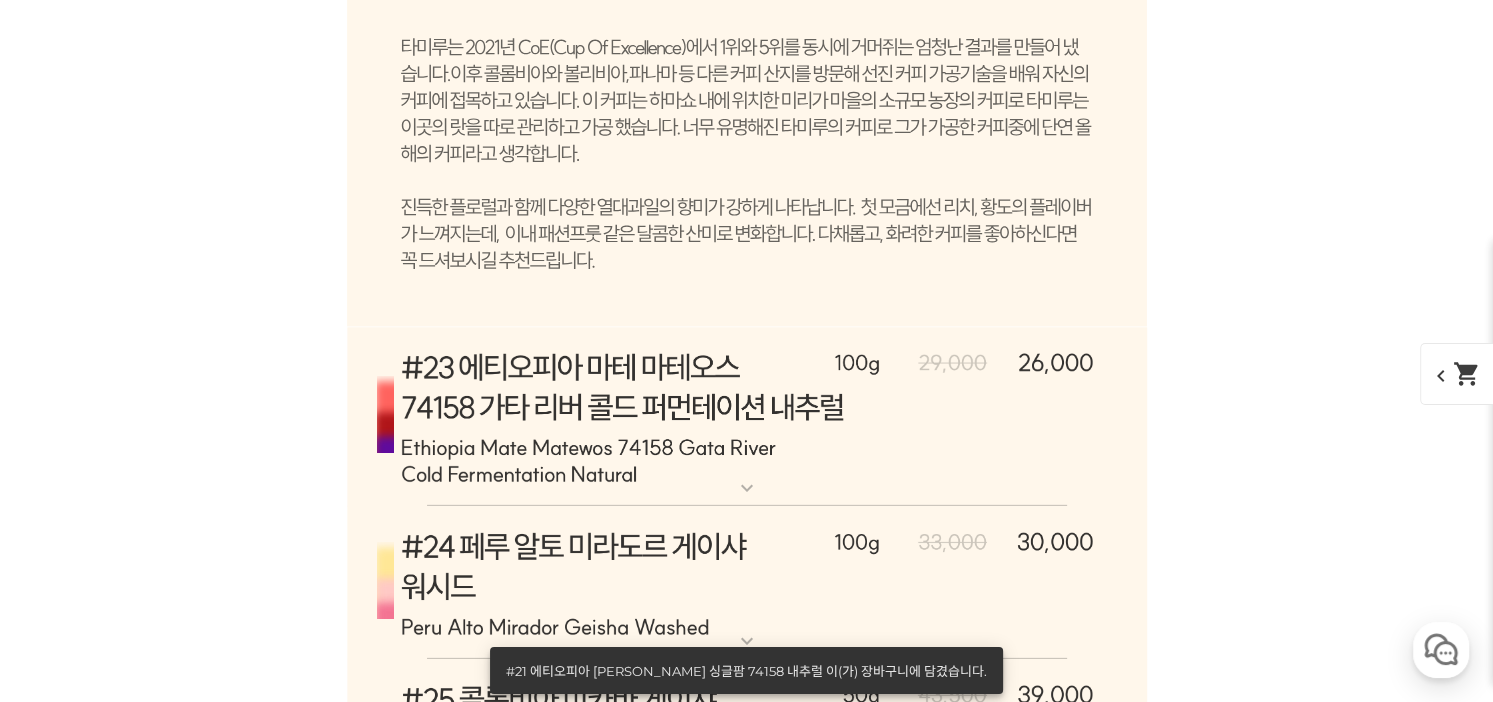 click on "shopping_cart" at bounding box center [1467, 374] 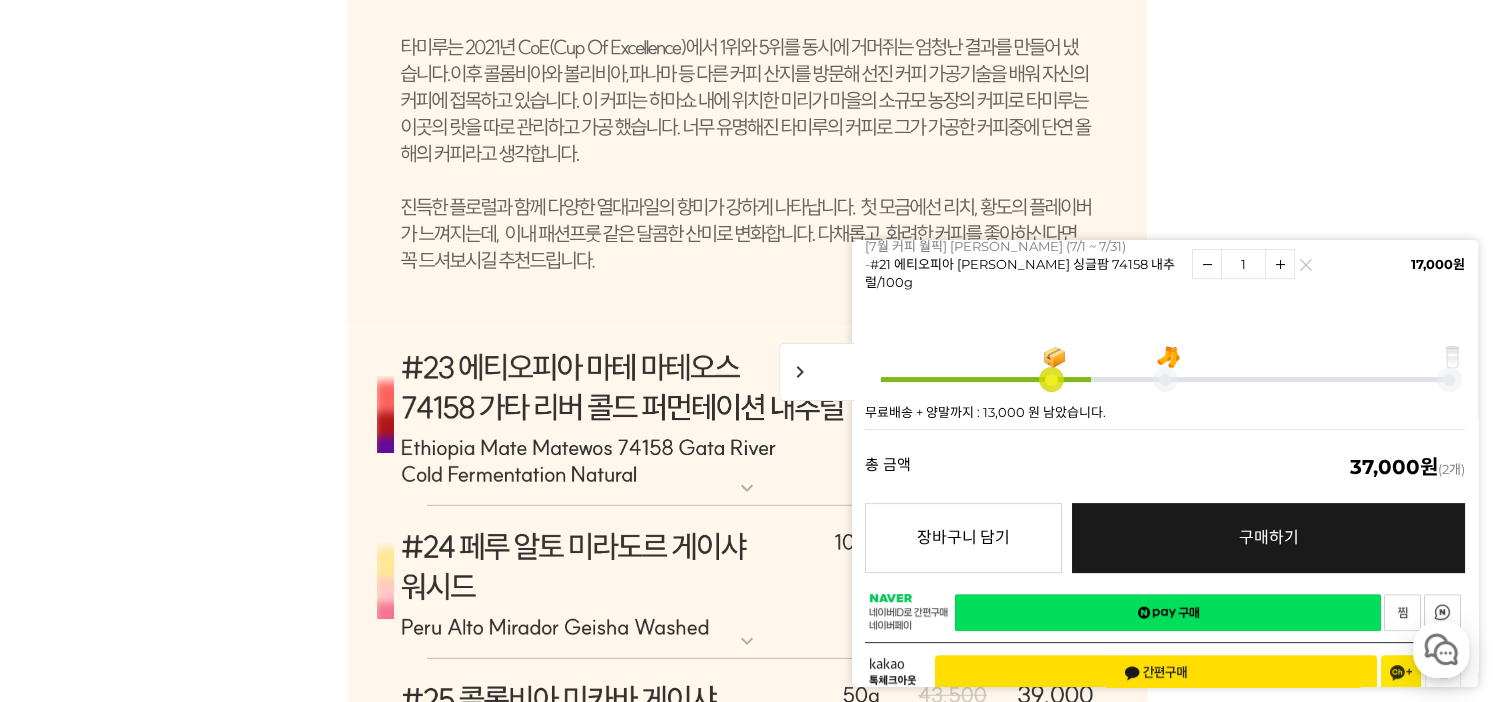 scroll, scrollTop: 593, scrollLeft: 0, axis: vertical 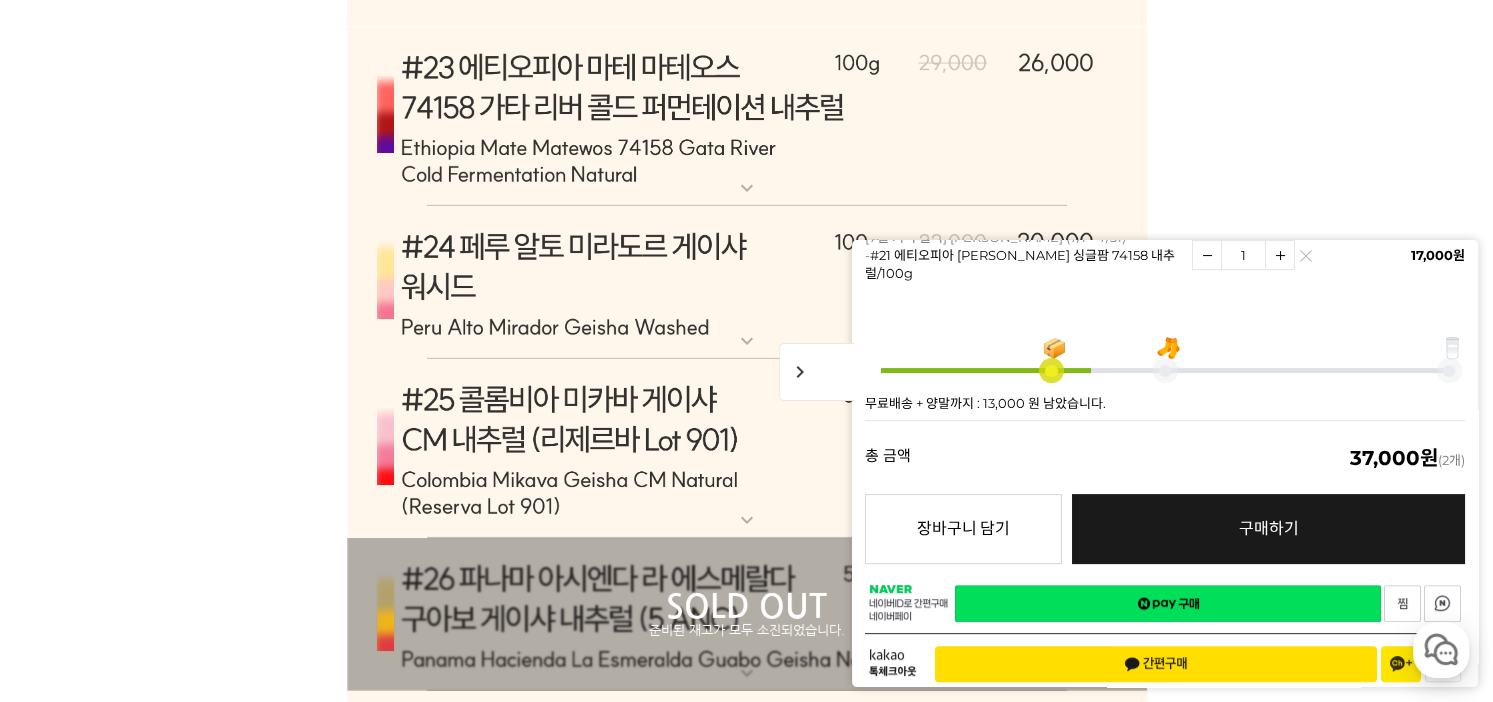 click on "네이버페이 구매하기" at bounding box center [1168, 603] 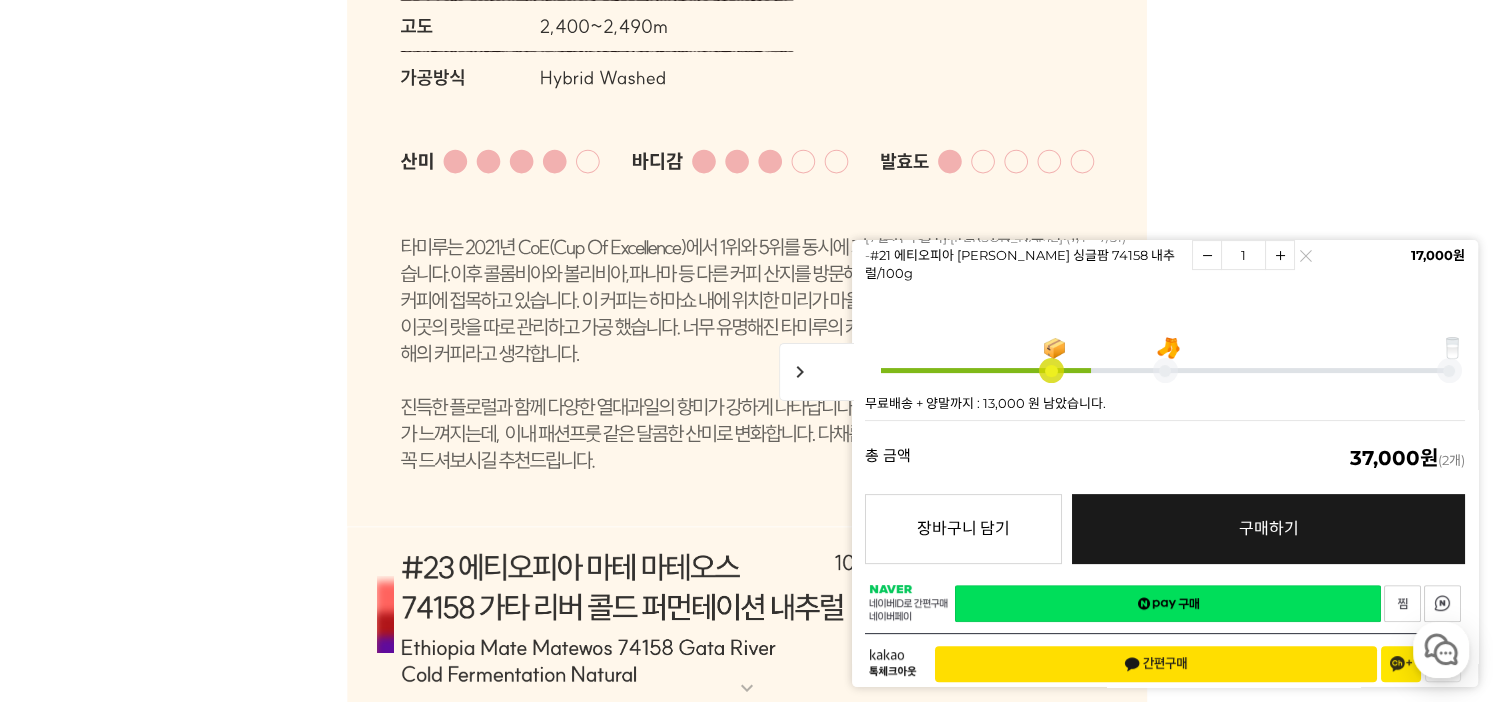 scroll, scrollTop: 12650, scrollLeft: 0, axis: vertical 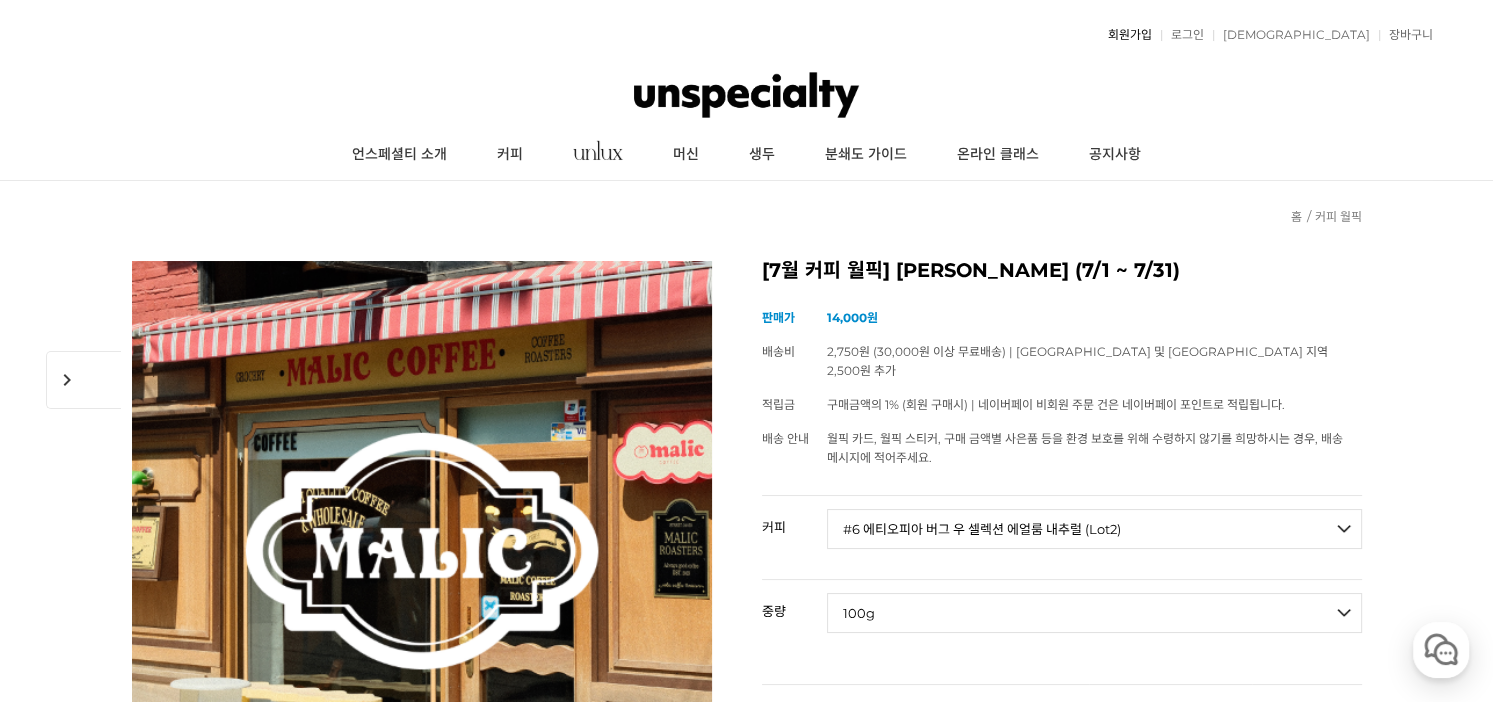 click on "회원가입" at bounding box center (1125, 35) 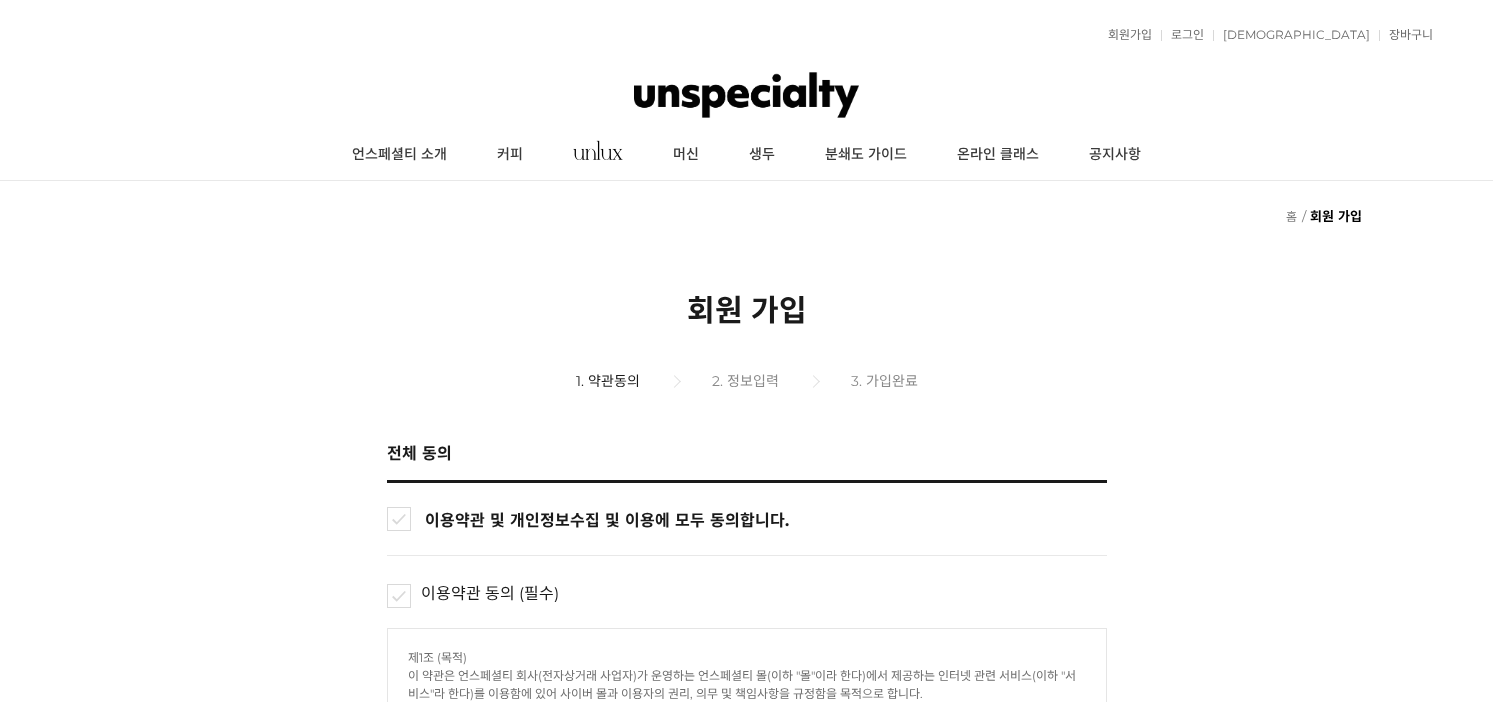 scroll, scrollTop: 0, scrollLeft: 0, axis: both 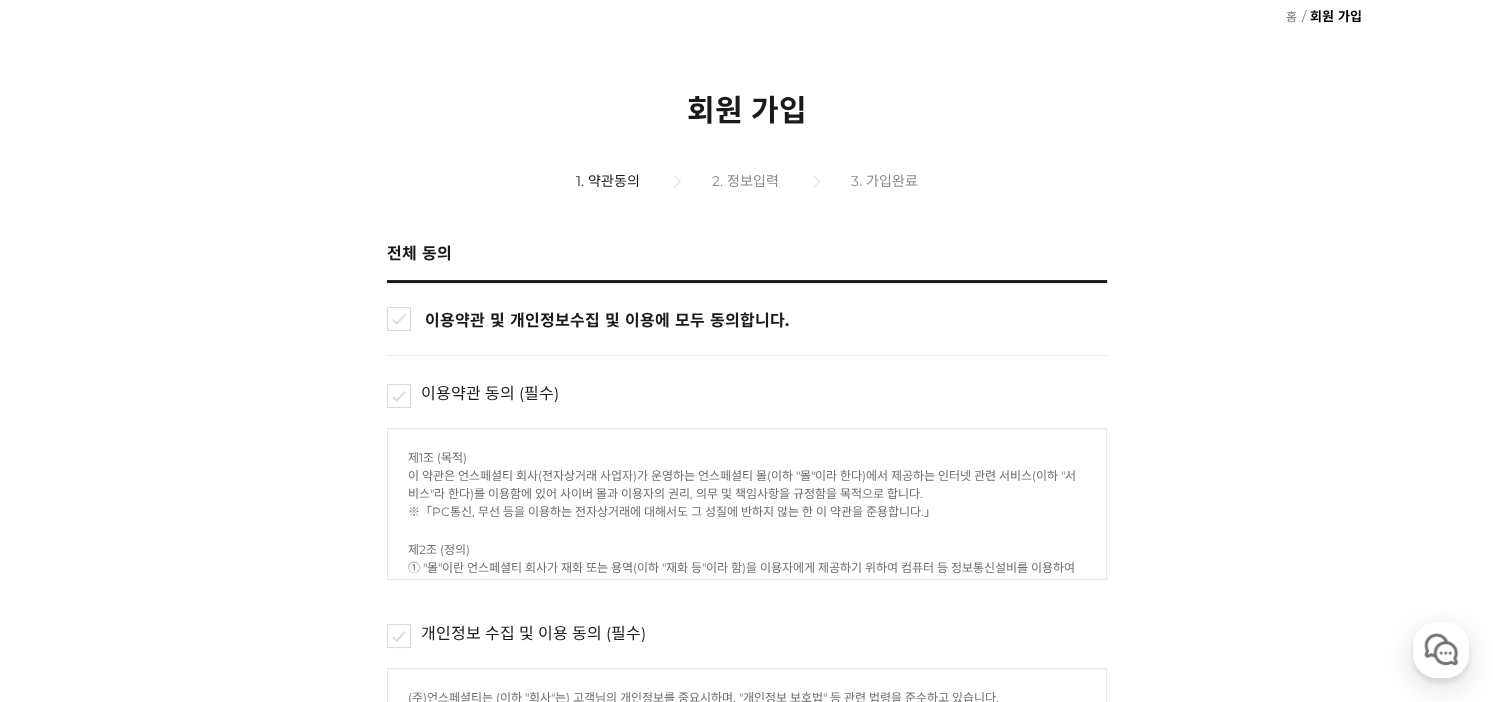 click on "이용약관 및 개인정보수집 및 이용, 쇼핑정보 수신(선택)에 모두 동의합니다." at bounding box center (399, 319) 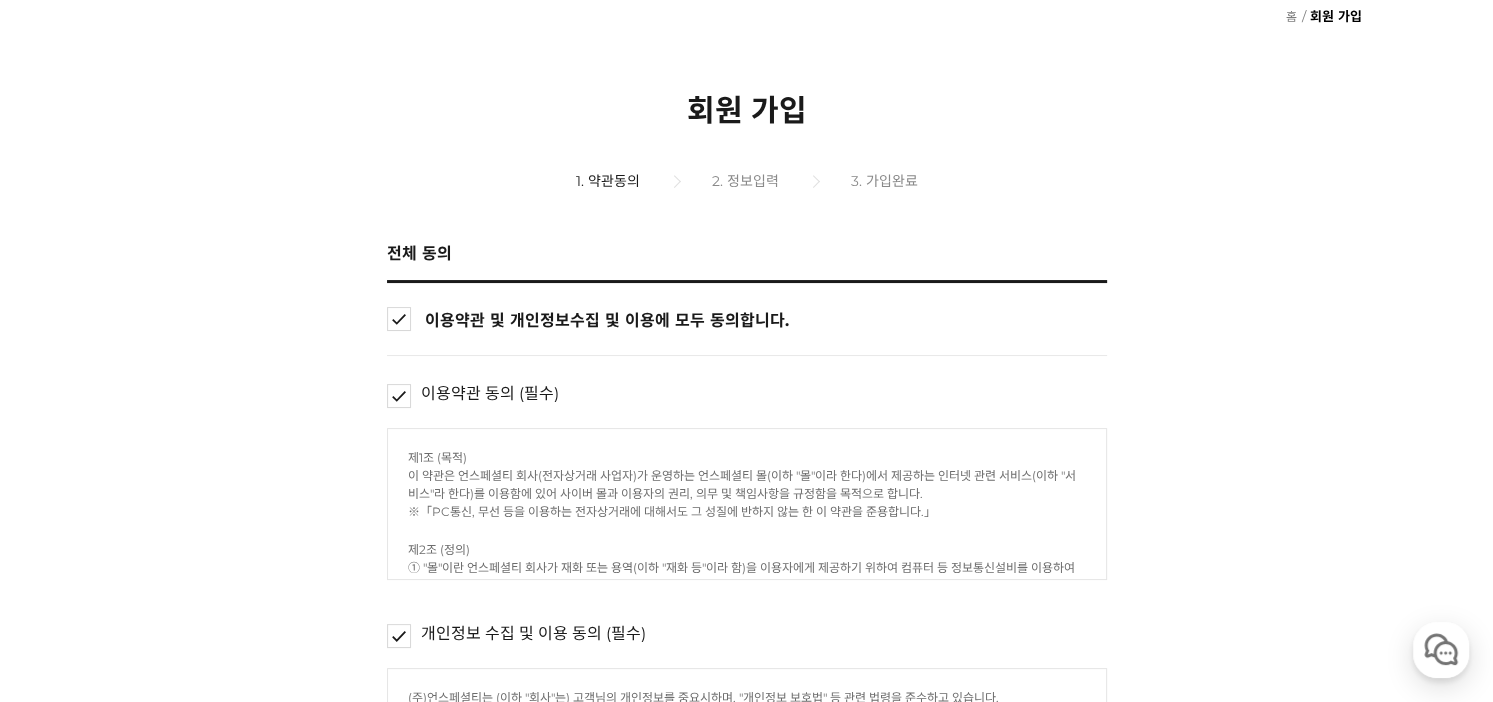 checkbox on "true" 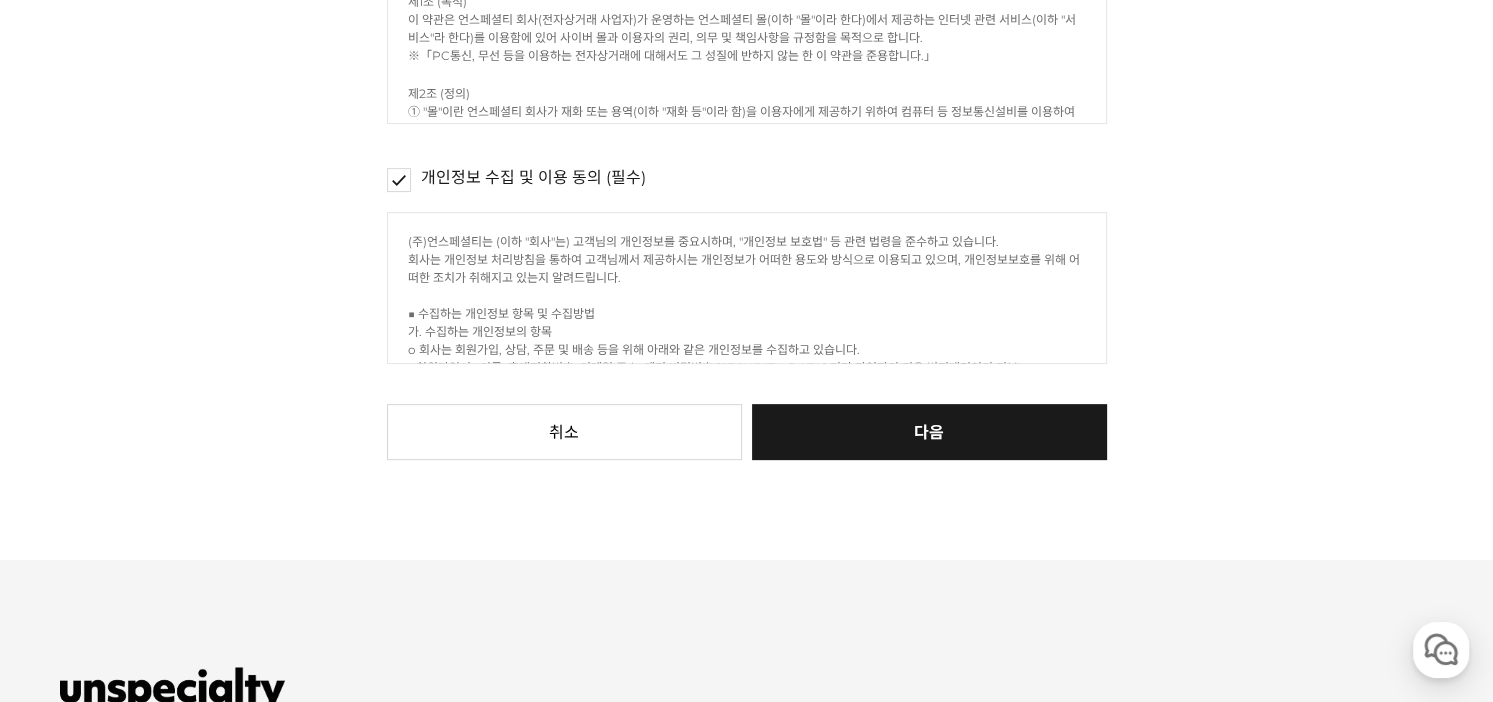 scroll, scrollTop: 700, scrollLeft: 0, axis: vertical 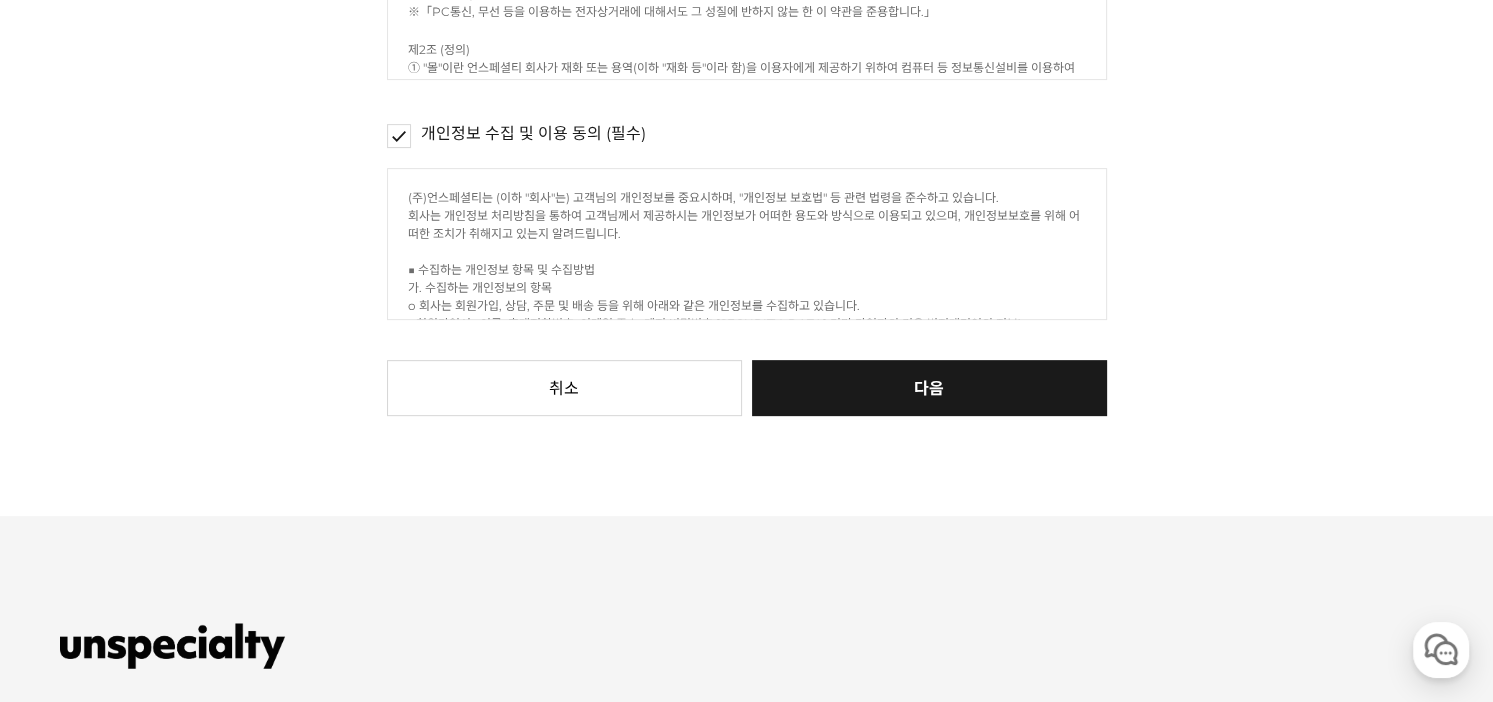 click on "다음" at bounding box center [929, 388] 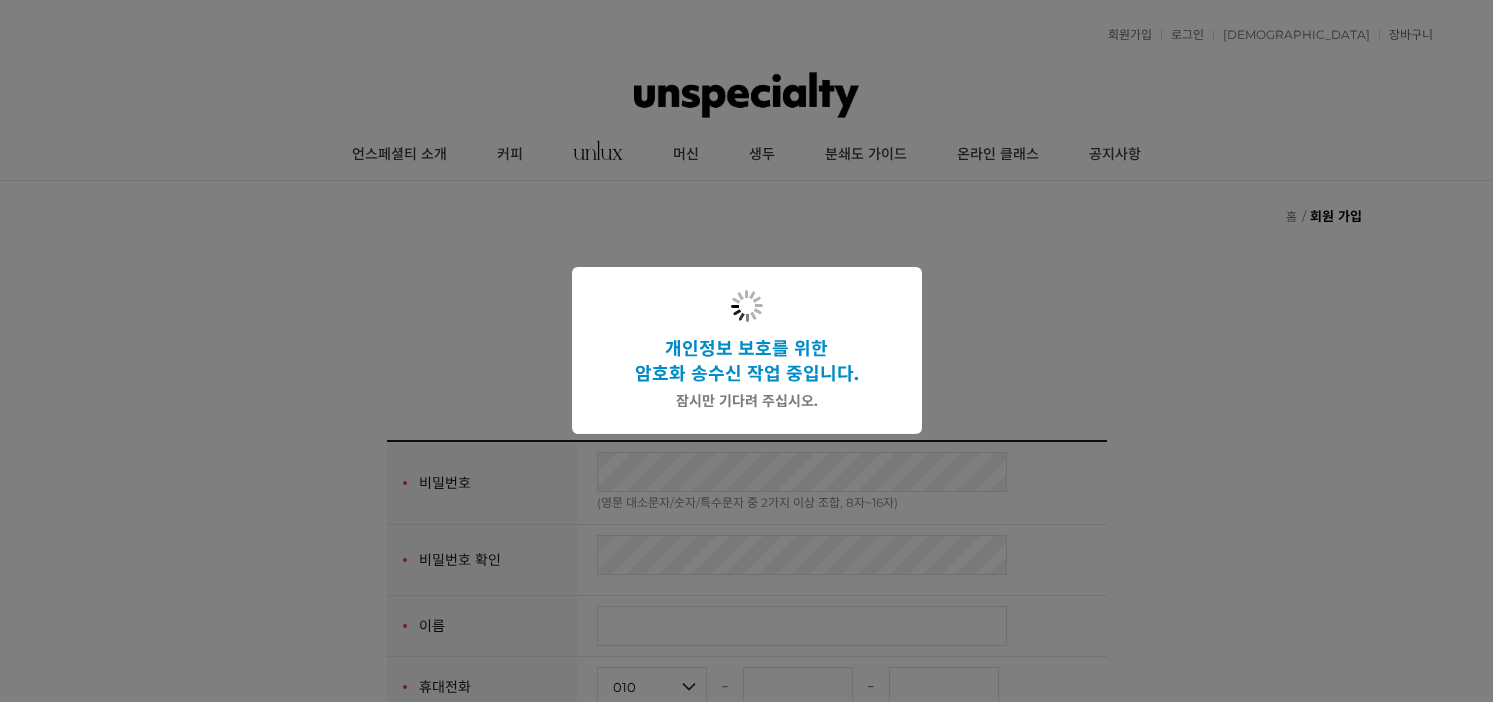 scroll, scrollTop: 0, scrollLeft: 0, axis: both 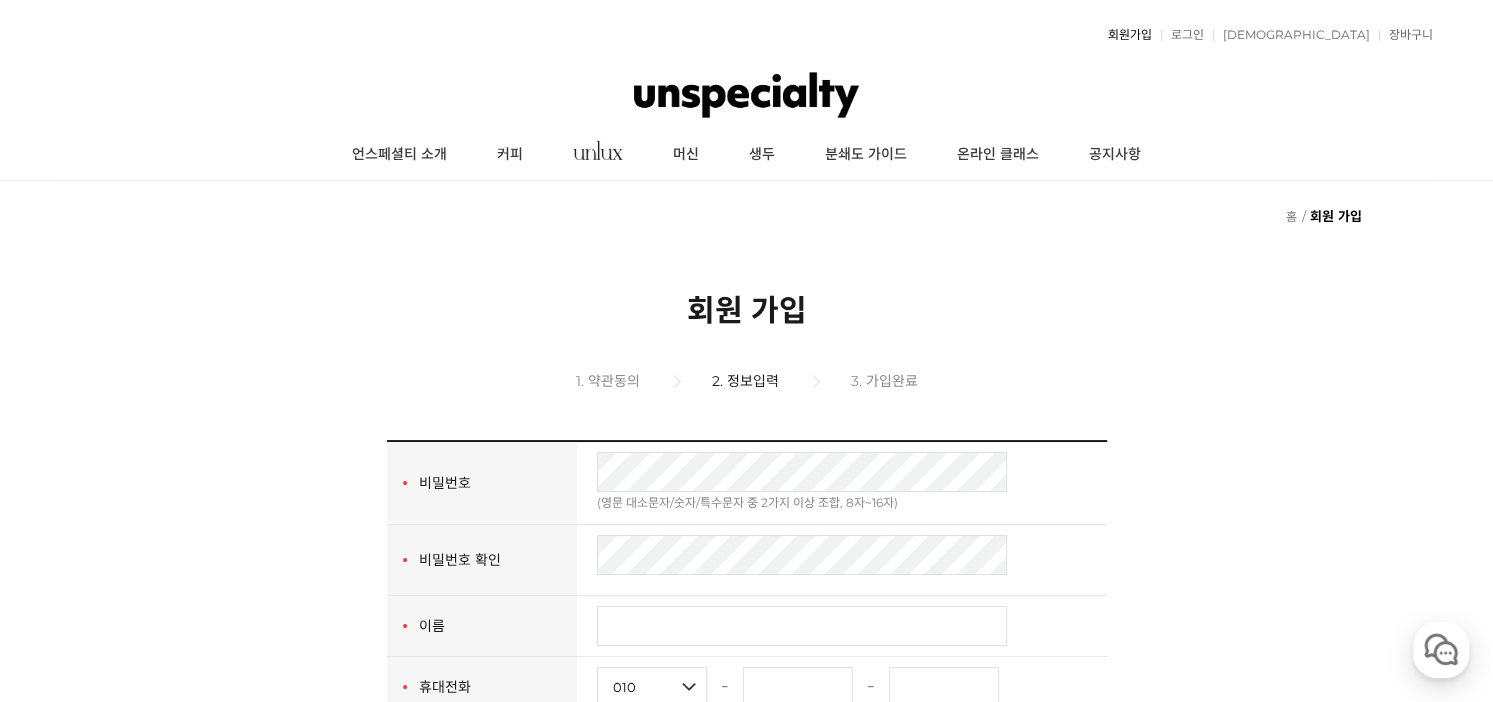 click on "회원가입" at bounding box center (1125, 35) 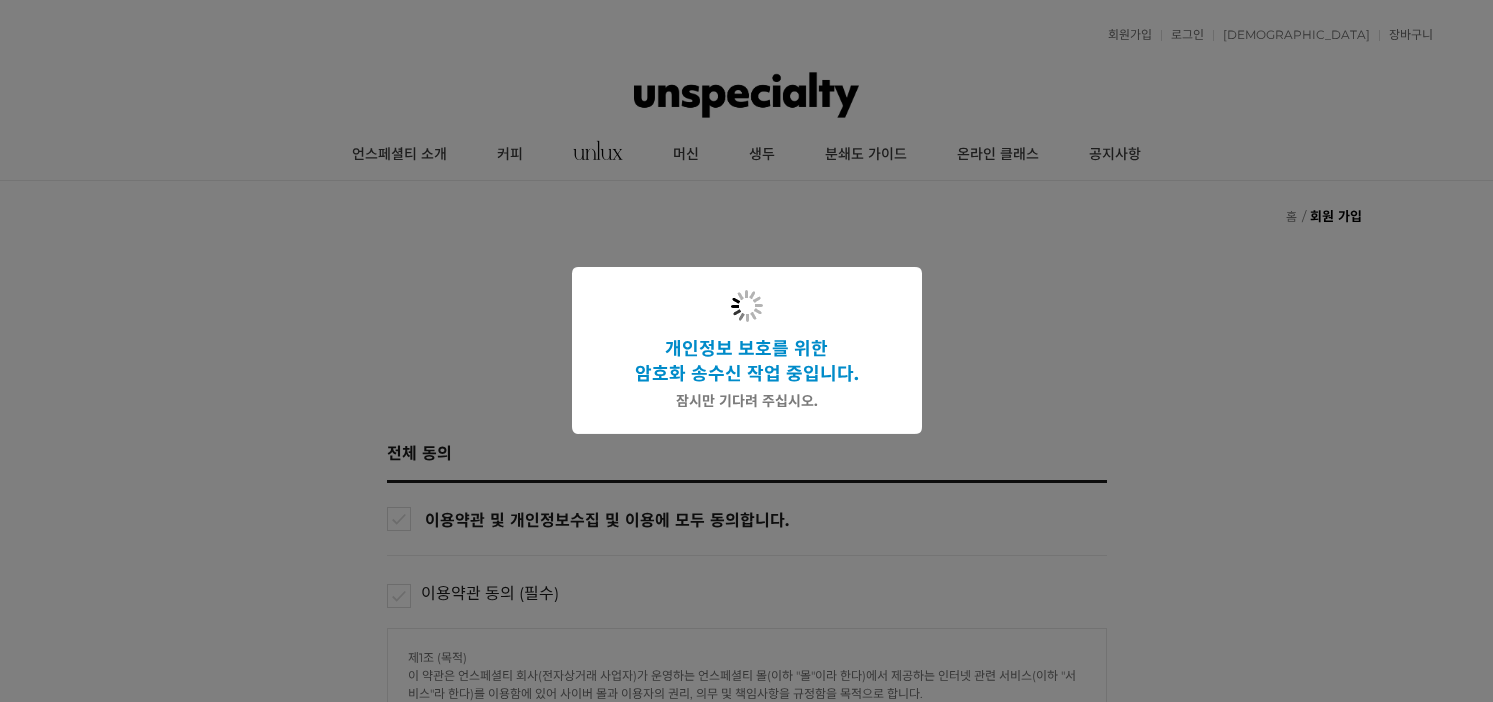 scroll, scrollTop: 0, scrollLeft: 0, axis: both 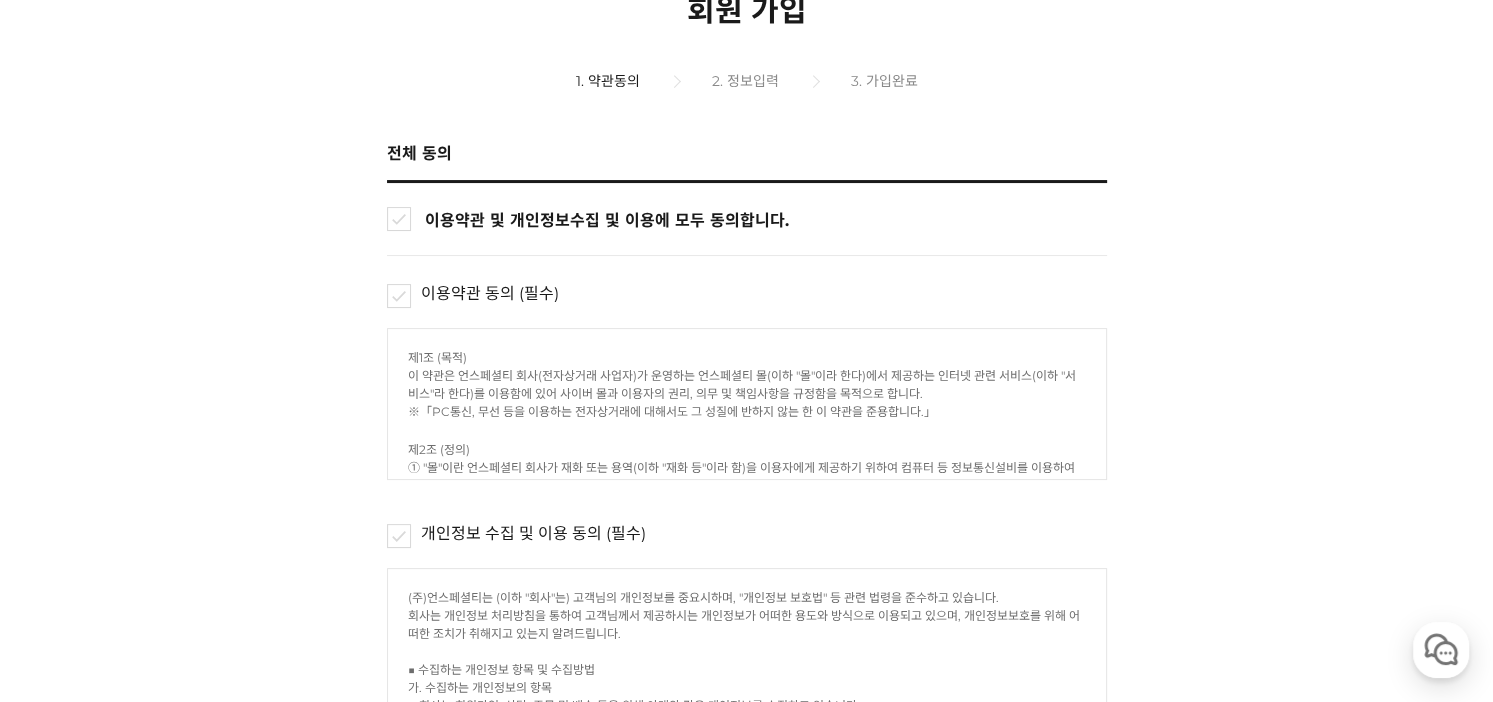 click on "이용약관 및 개인정보수집 및 이용, 쇼핑정보 수신(선택)에 모두 동의합니다." at bounding box center [399, 219] 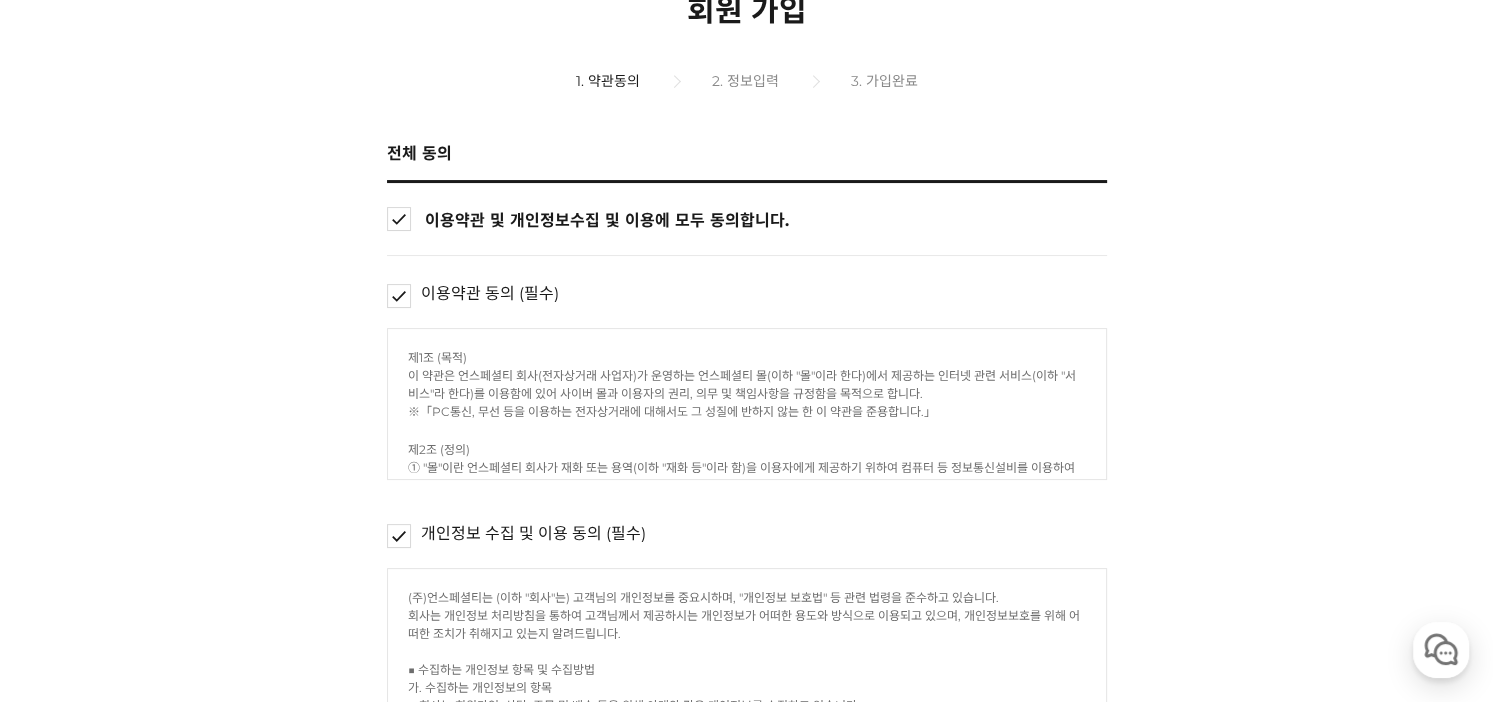 checkbox on "true" 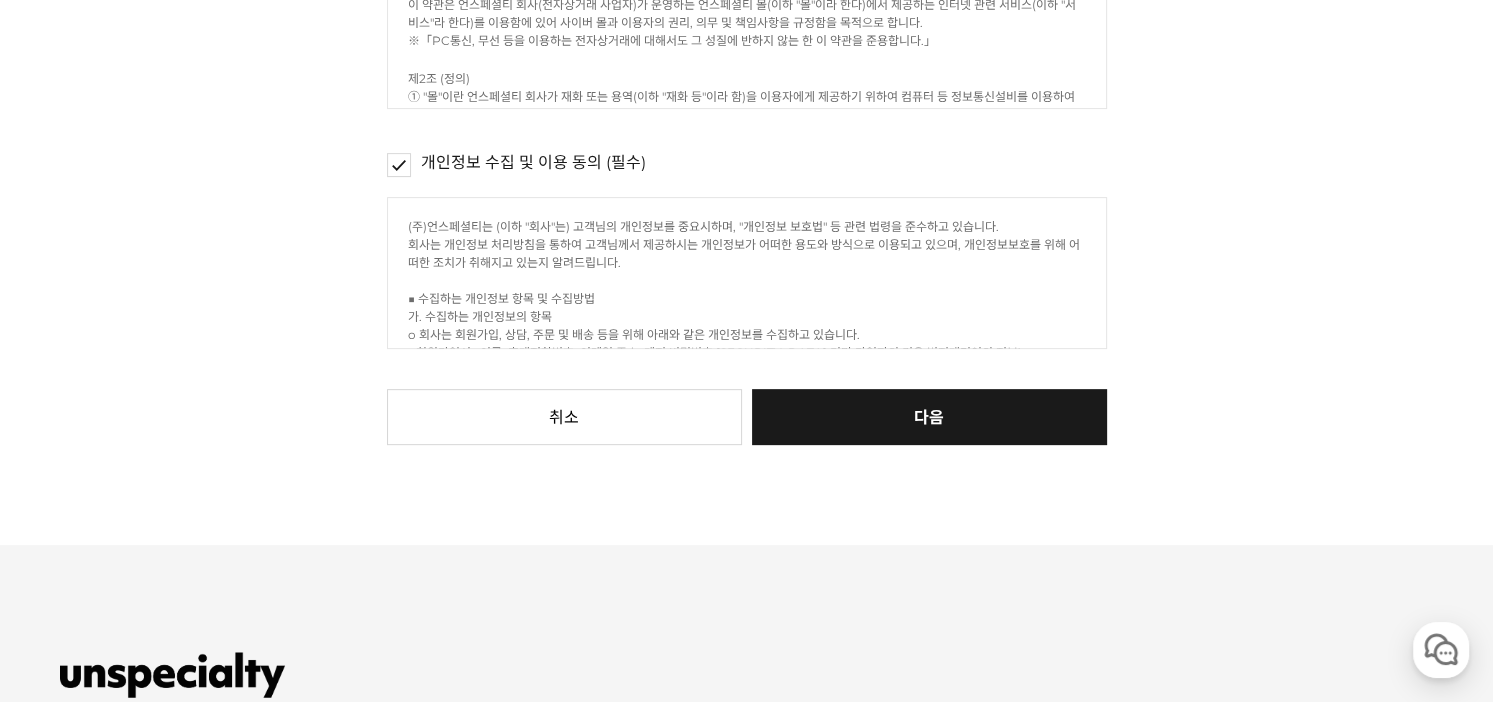 scroll, scrollTop: 700, scrollLeft: 0, axis: vertical 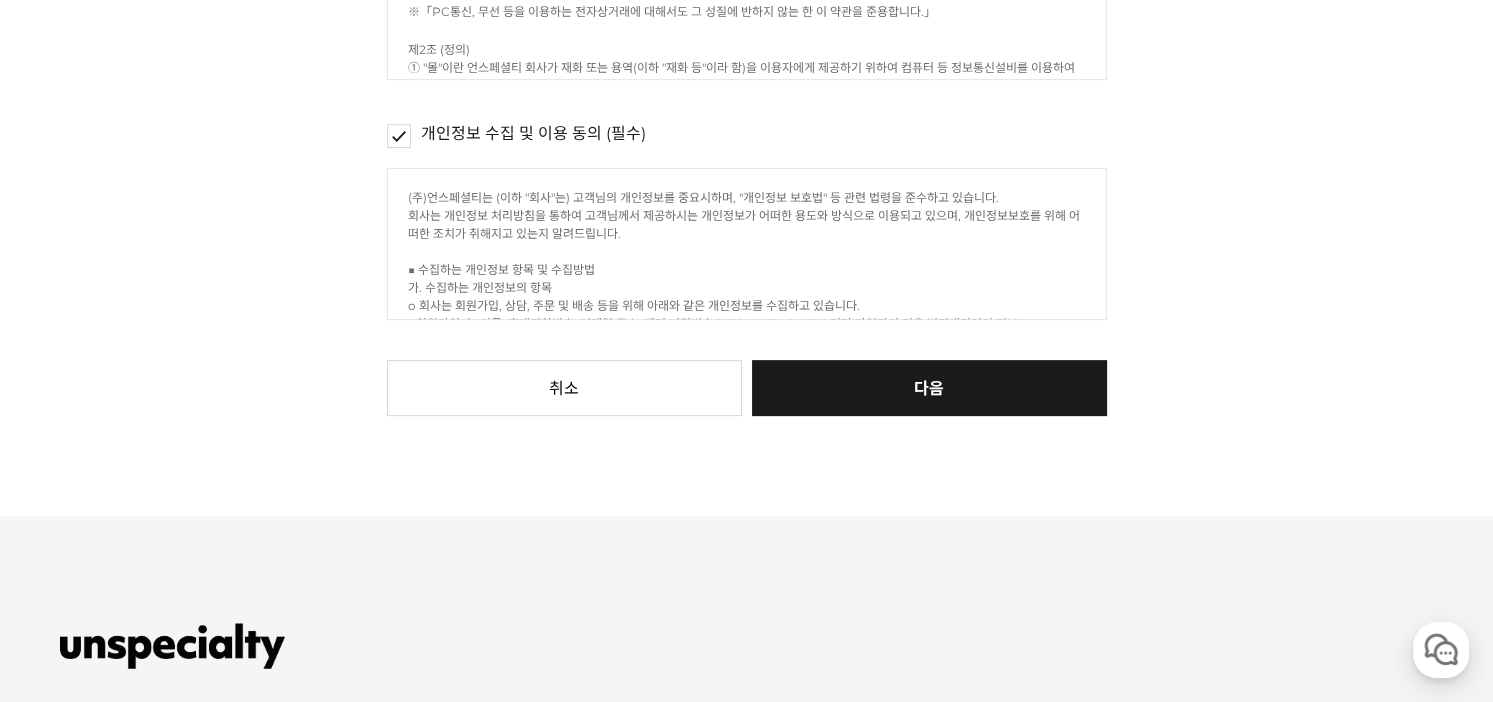 click on "다음" at bounding box center [929, 388] 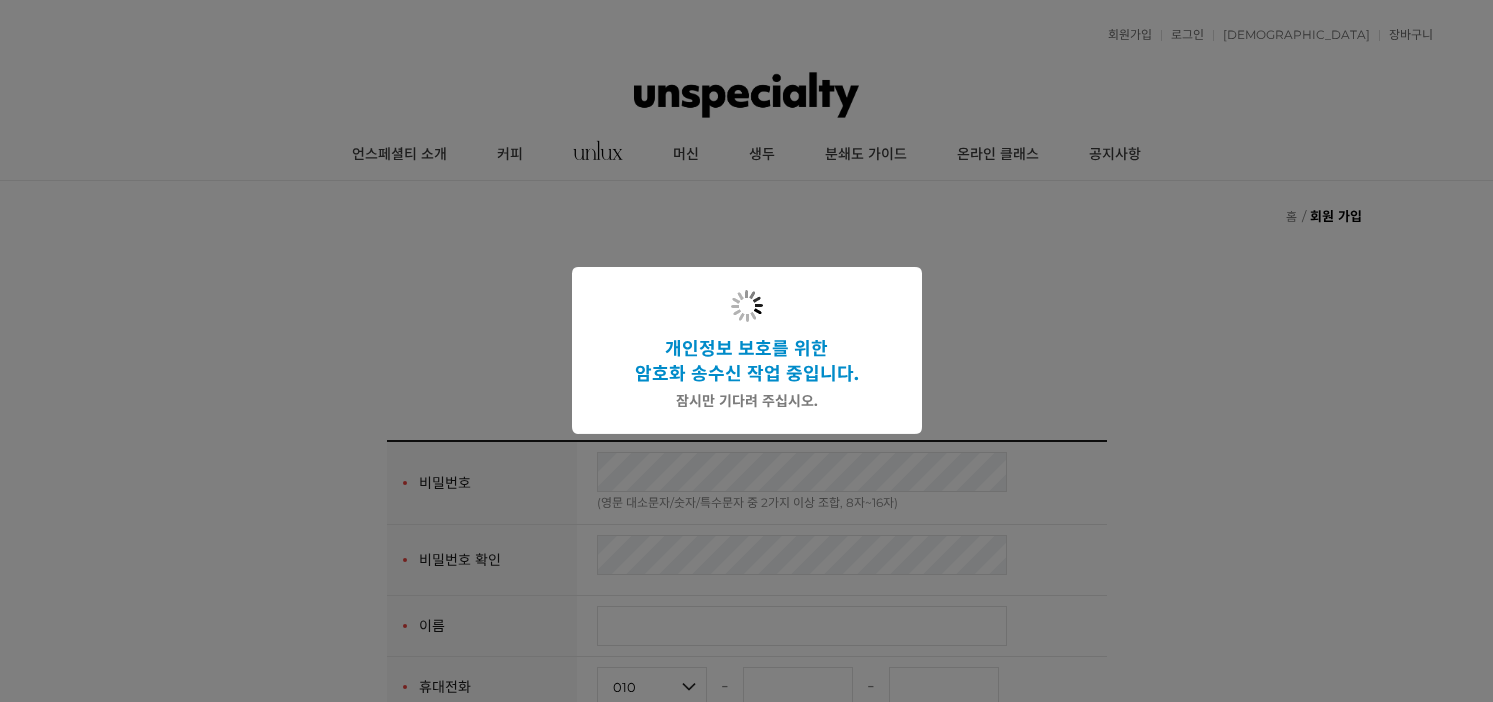 scroll, scrollTop: 0, scrollLeft: 0, axis: both 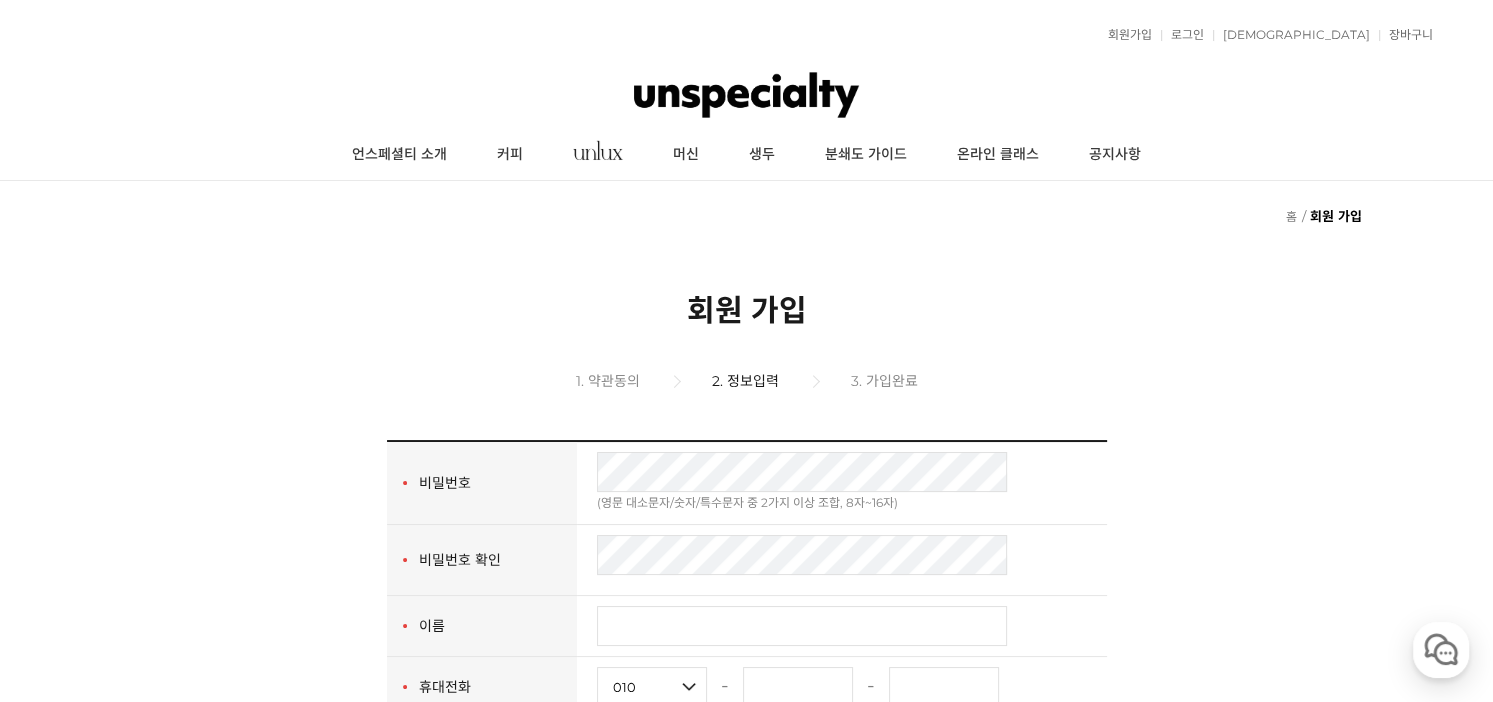 click on "1. 약관동의
2. 정보입력
3. 가입완료" at bounding box center [747, 380] 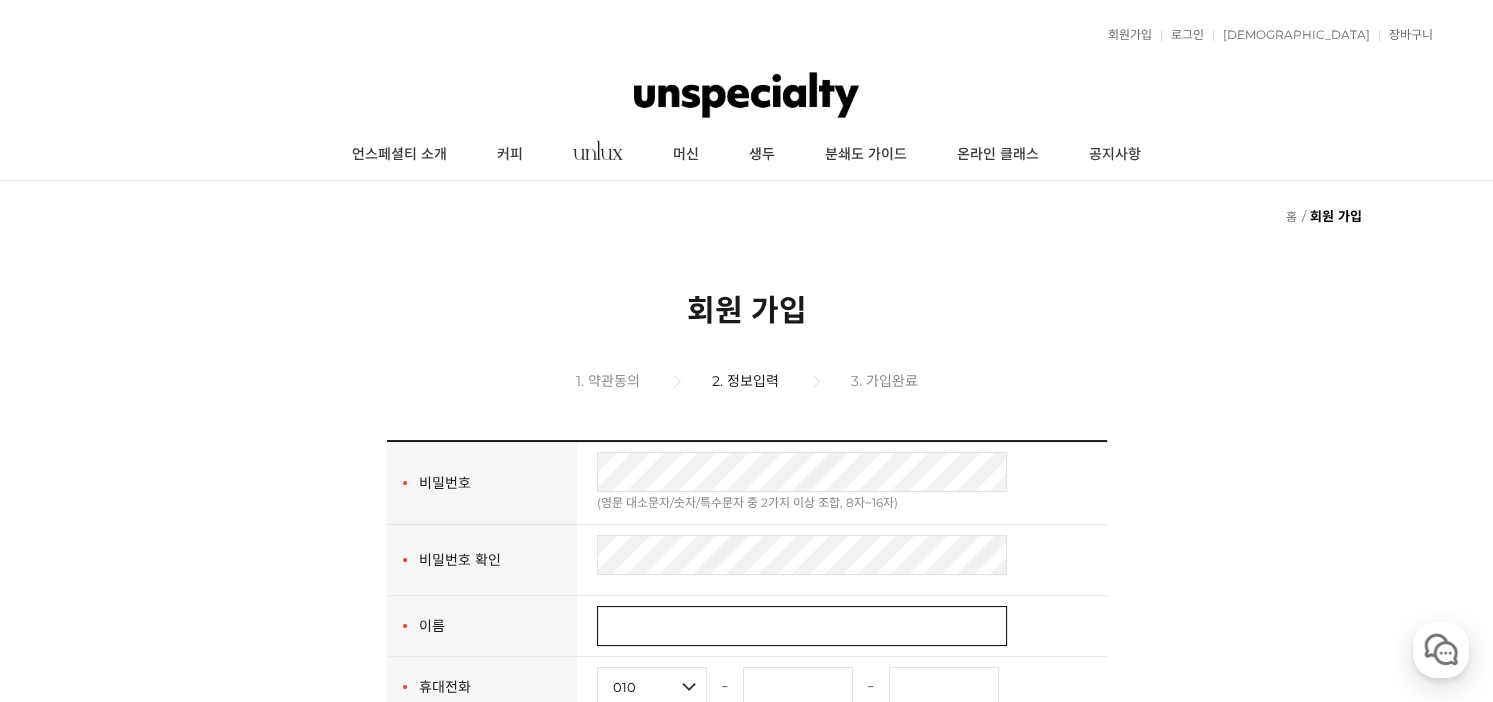 click at bounding box center [802, 626] 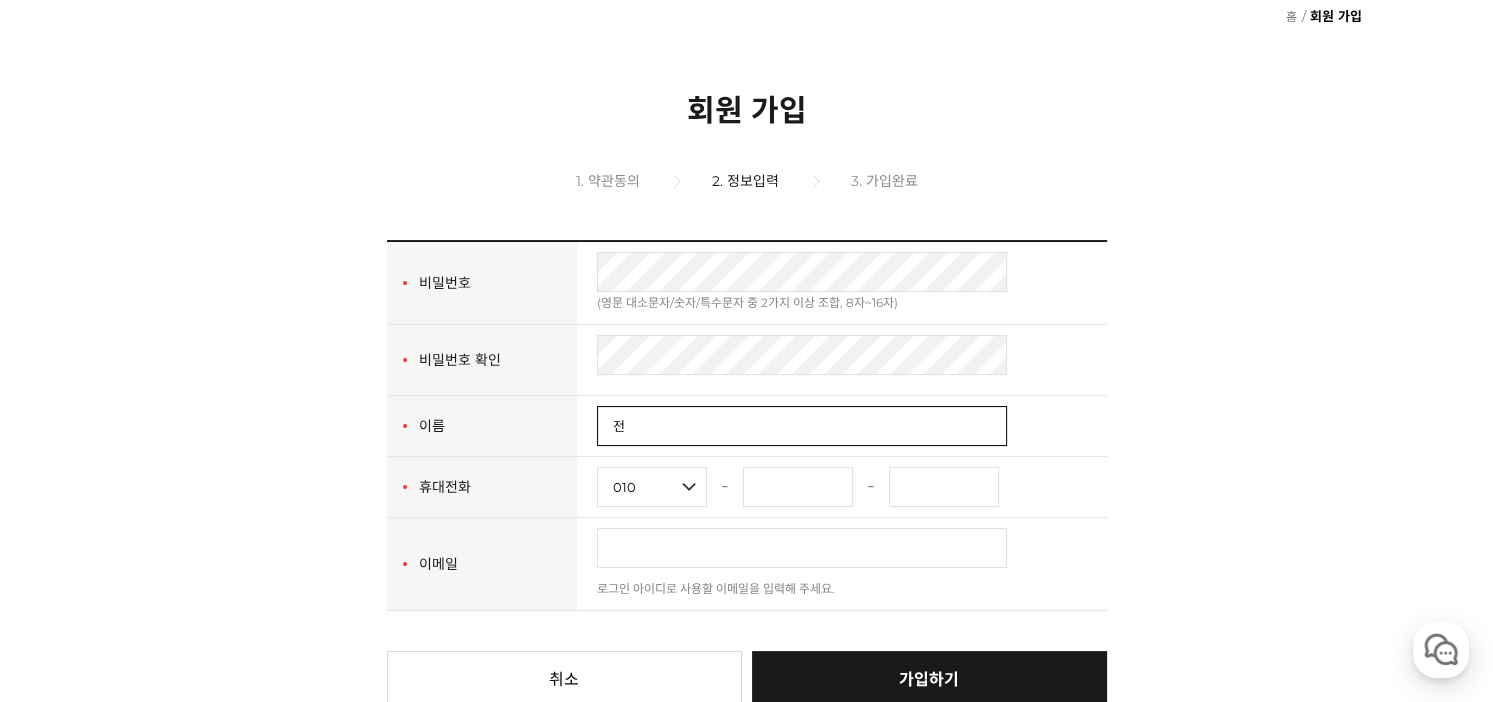 scroll, scrollTop: 300, scrollLeft: 0, axis: vertical 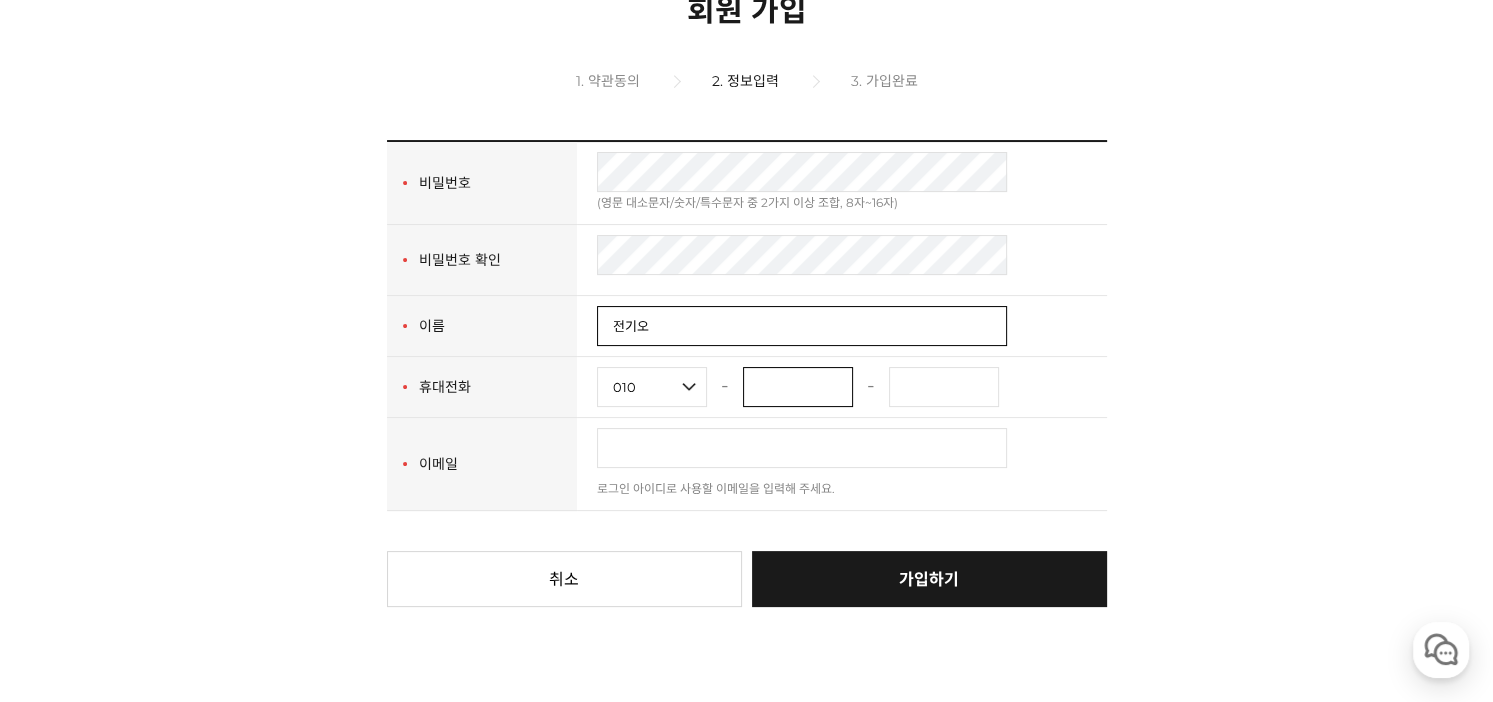 type on "전기오" 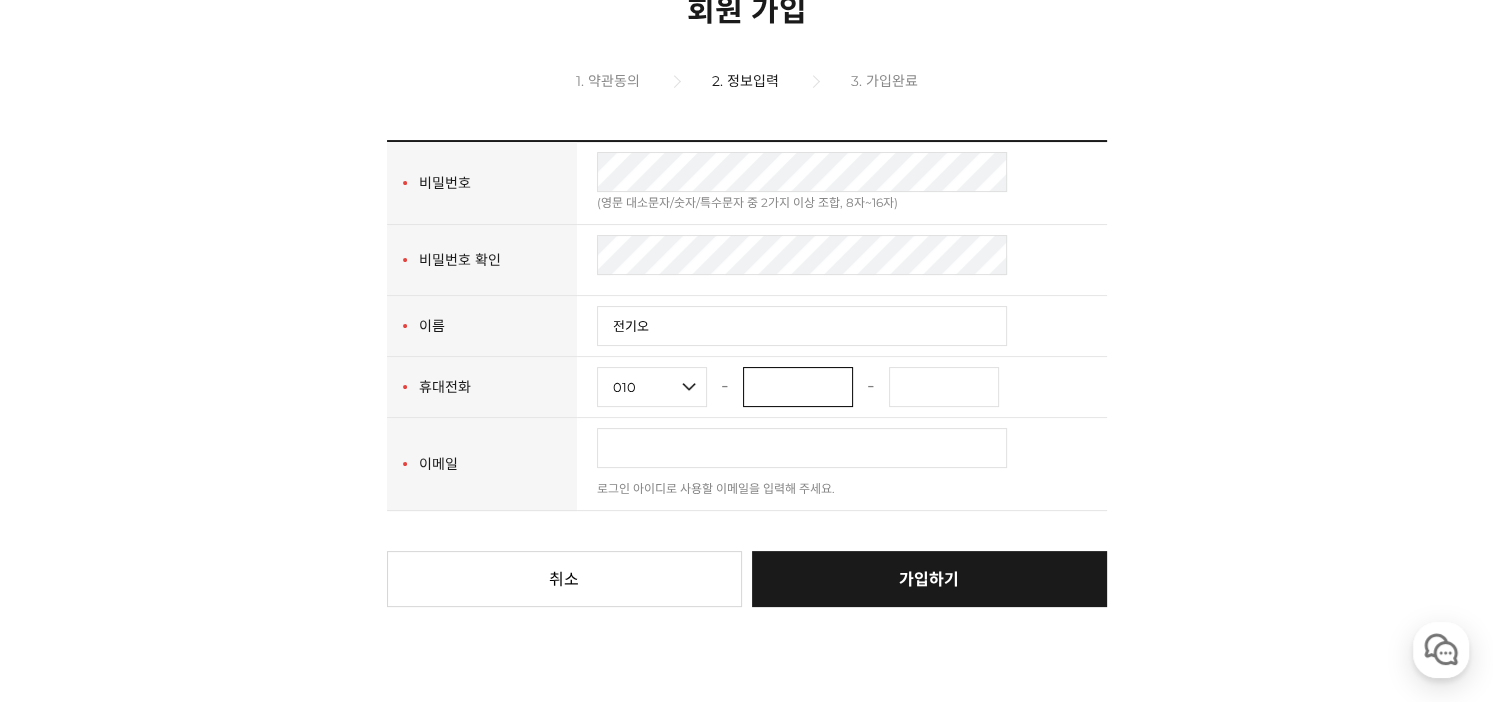 click at bounding box center (798, 387) 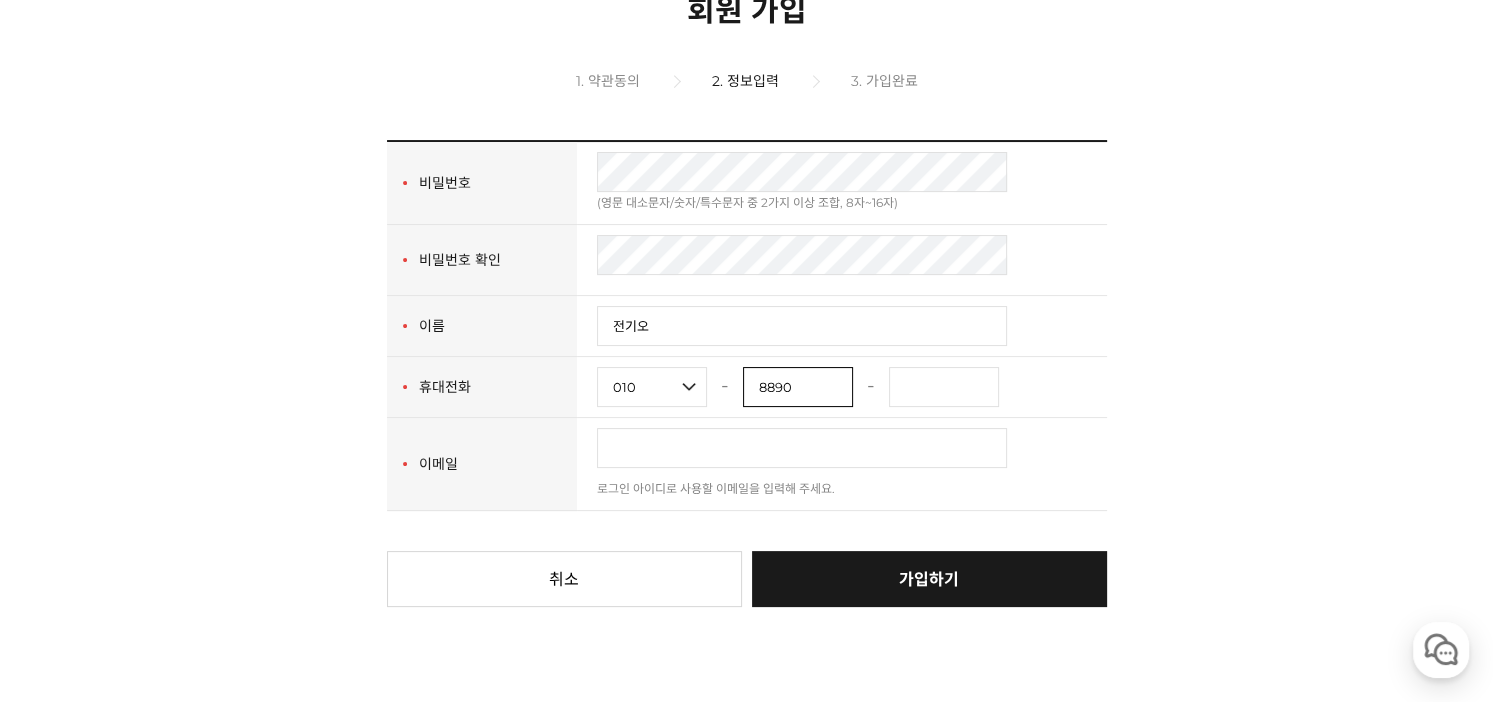 type on "8890" 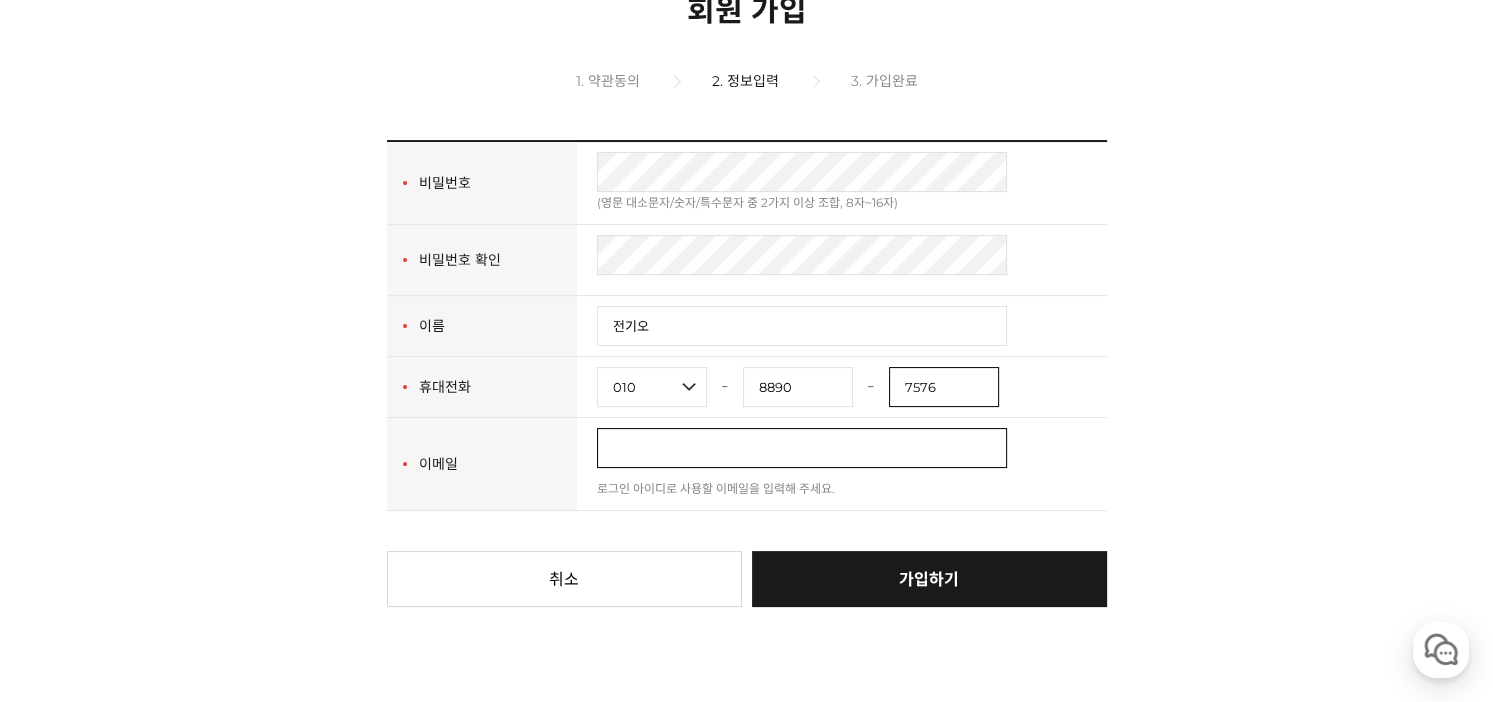 type on "7576" 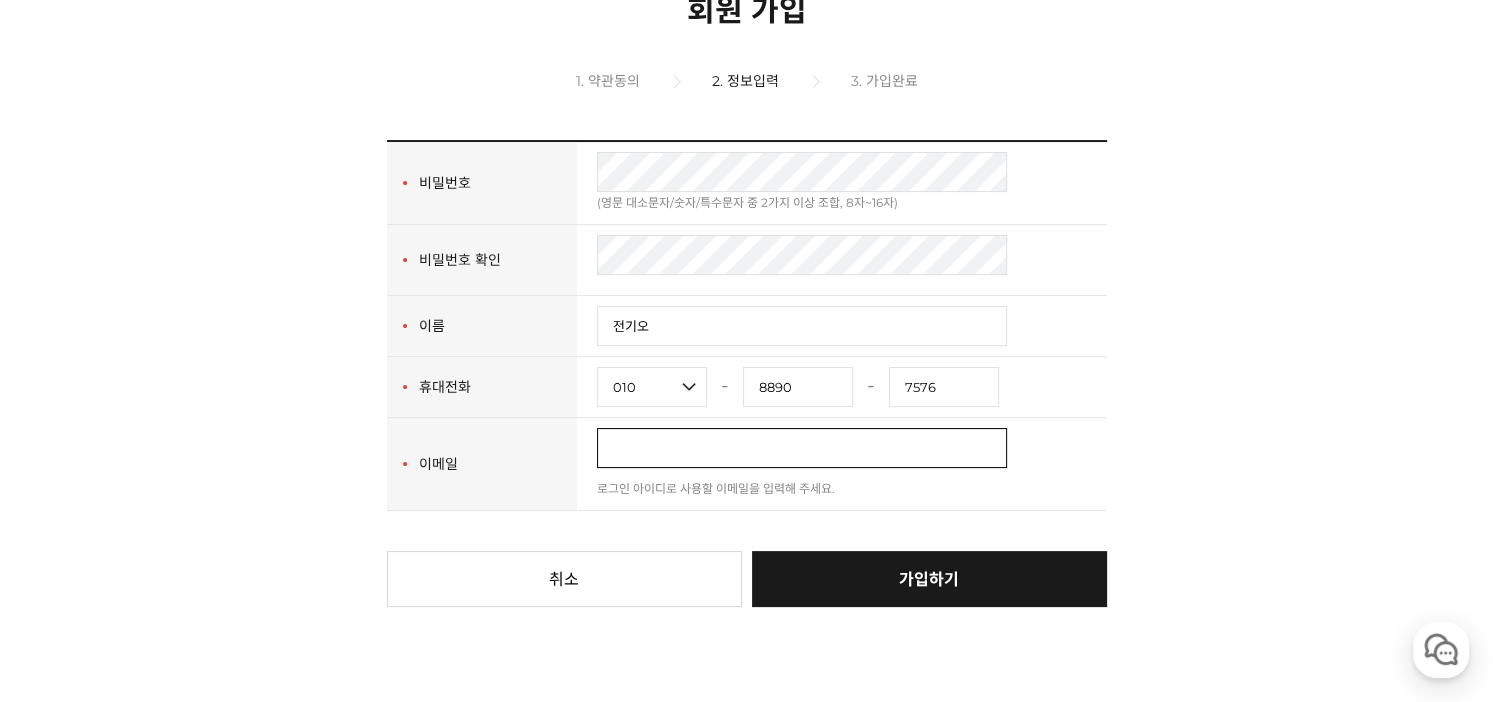 click at bounding box center [802, 448] 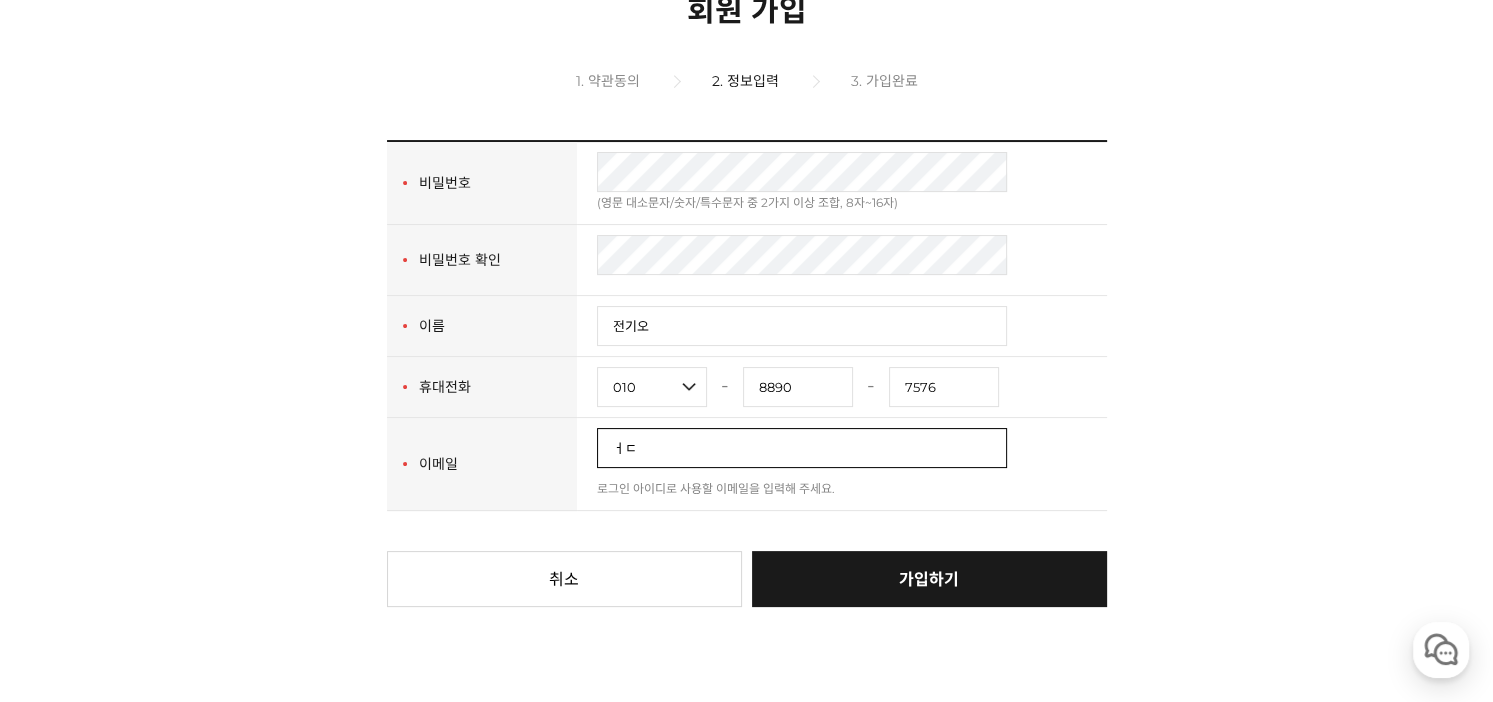 type on "ㅓ" 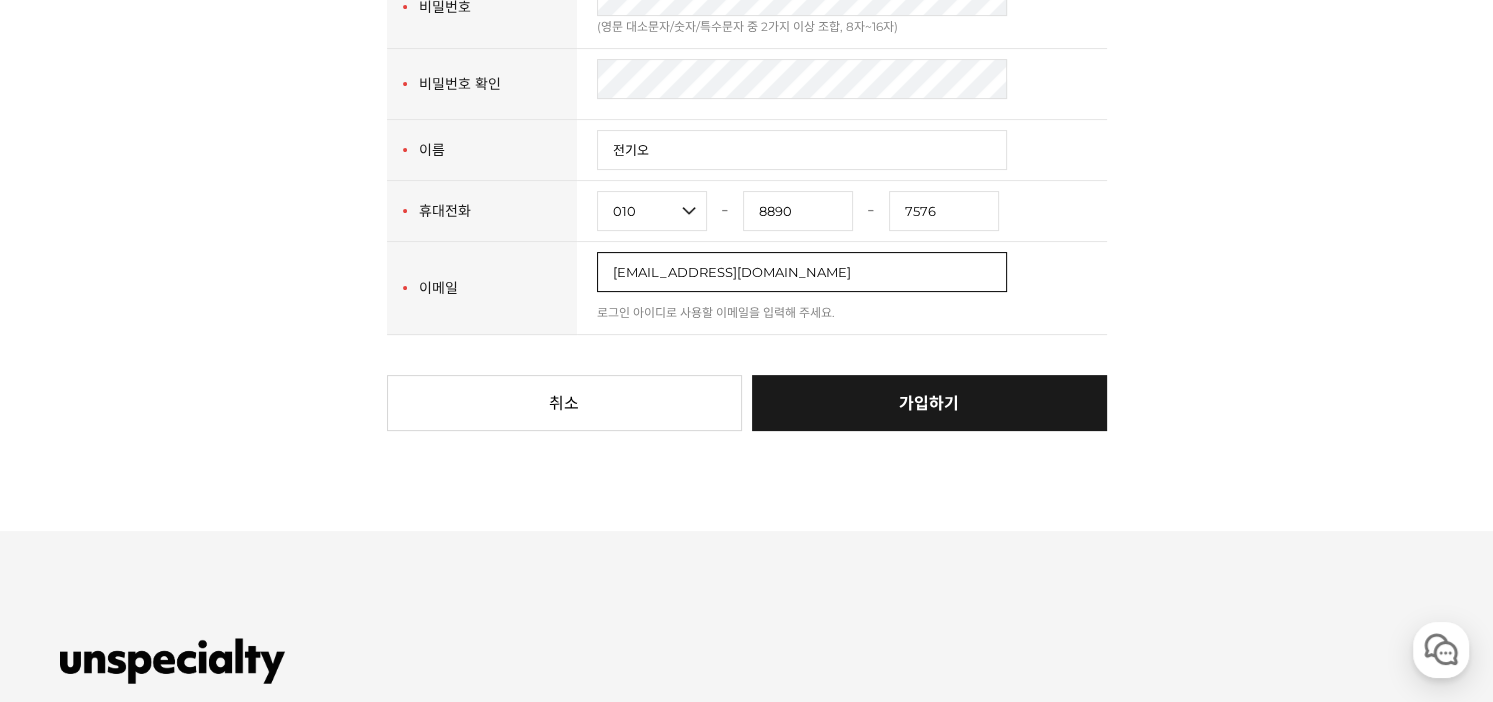scroll, scrollTop: 500, scrollLeft: 0, axis: vertical 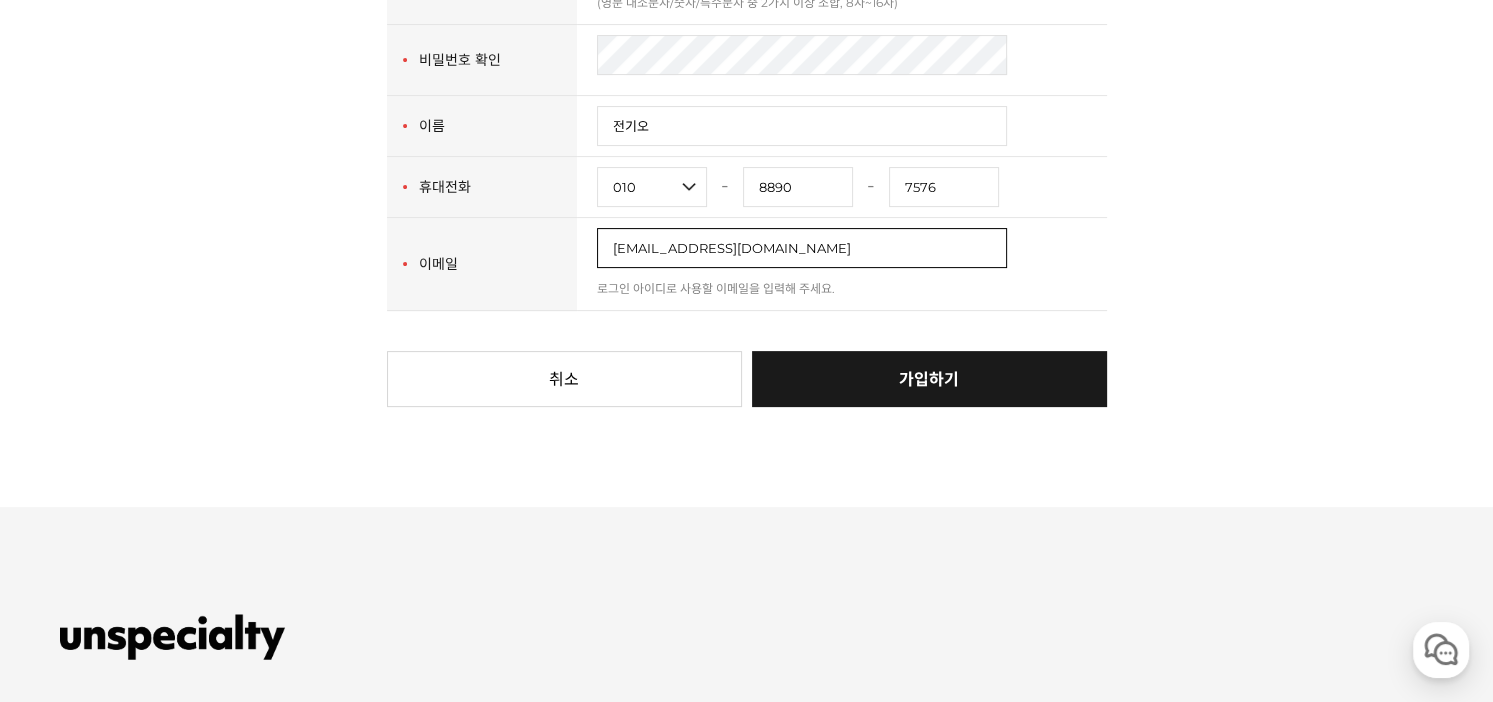 type on "[EMAIL_ADDRESS][DOMAIN_NAME]" 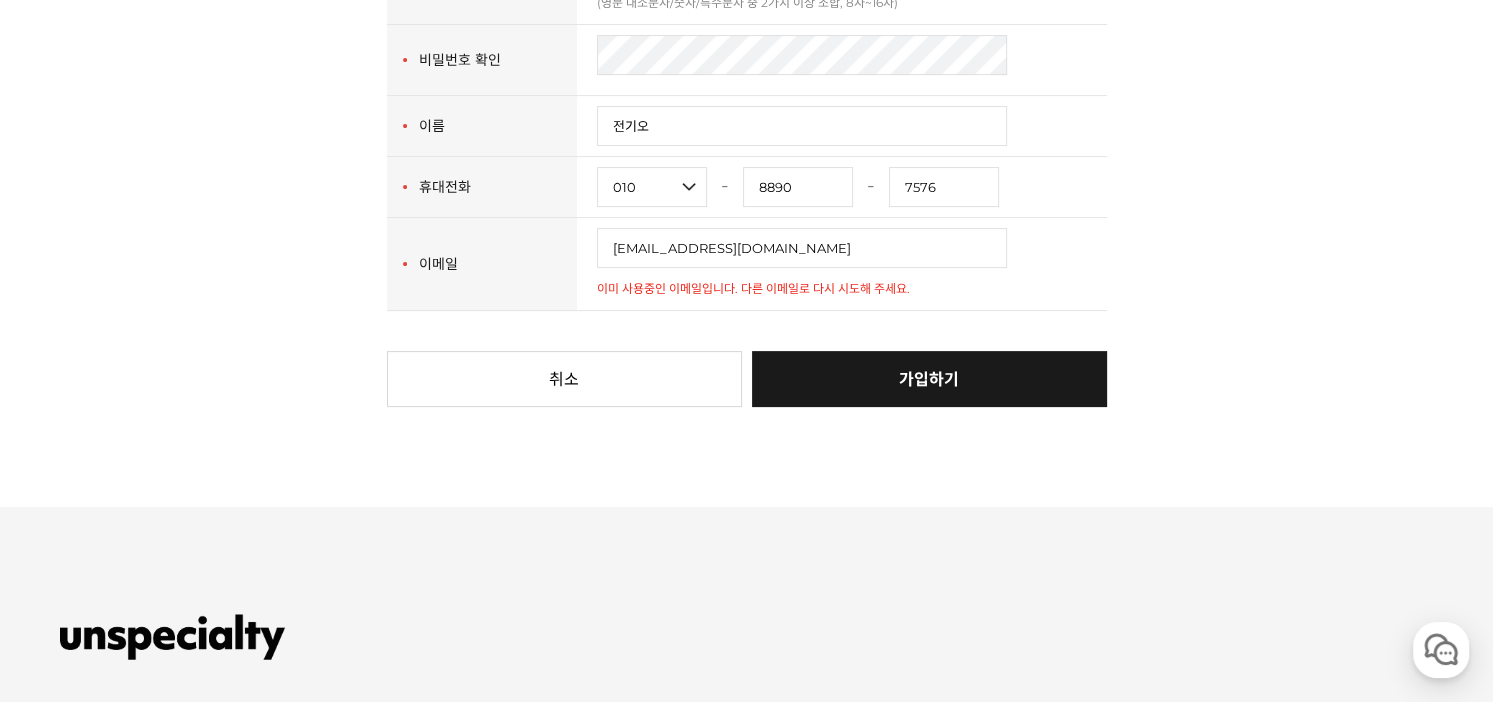 click on "가입하기" at bounding box center [929, 379] 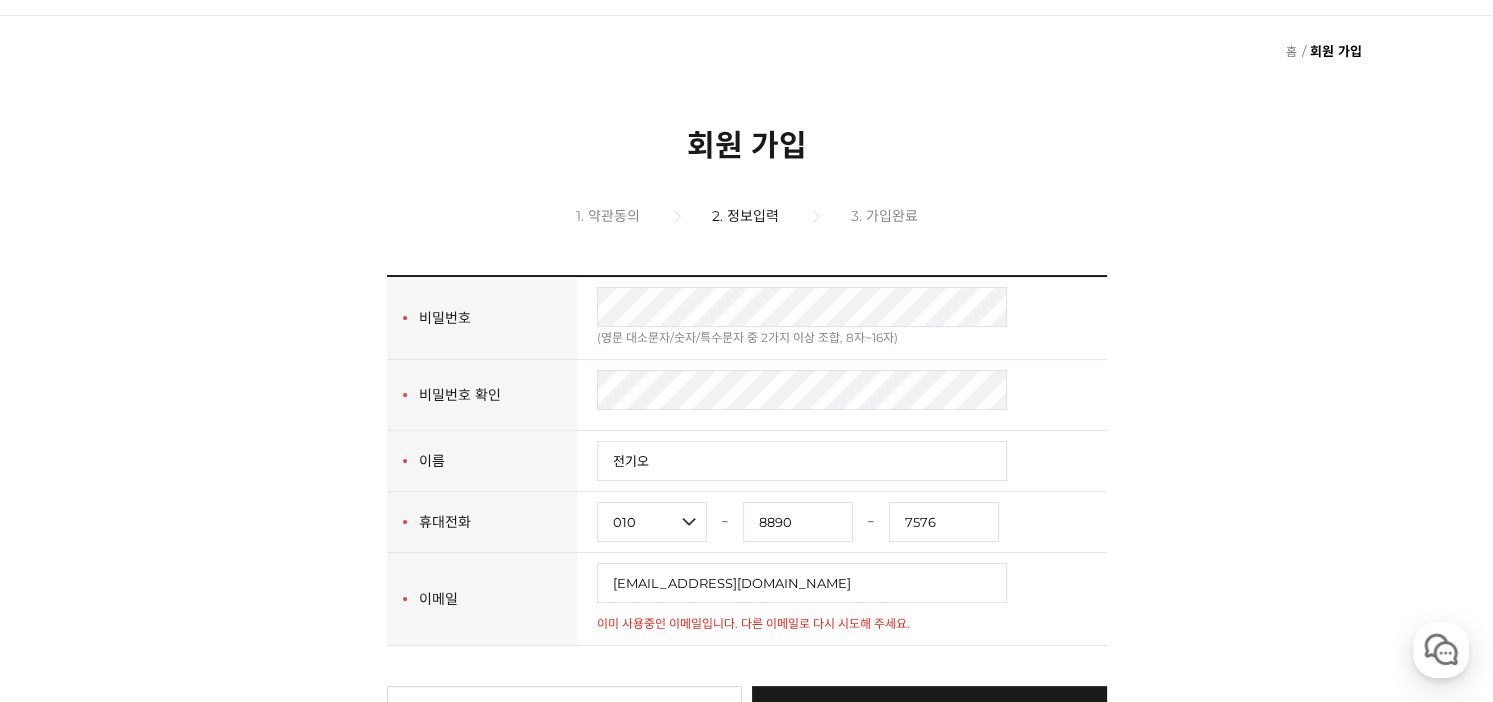 scroll, scrollTop: 0, scrollLeft: 0, axis: both 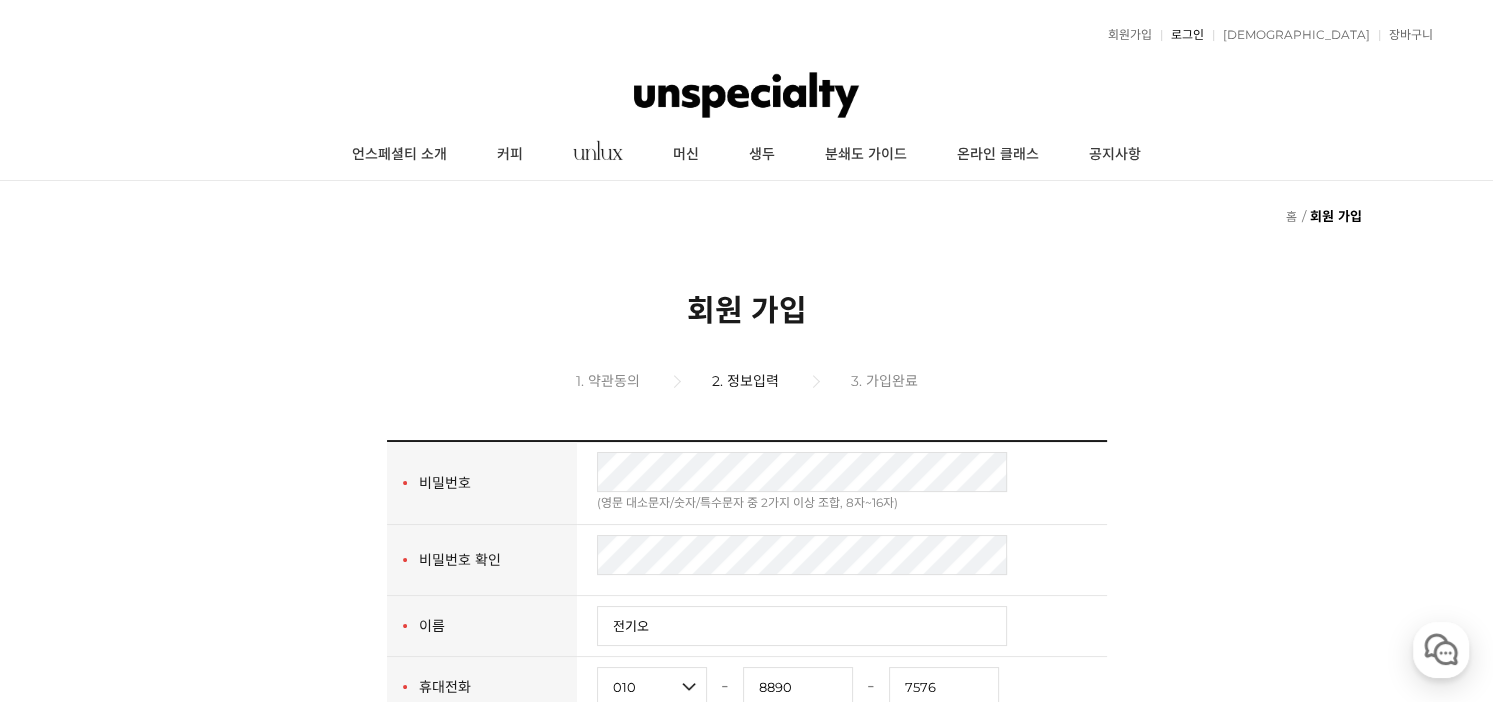 click on "로그인" at bounding box center (1182, 35) 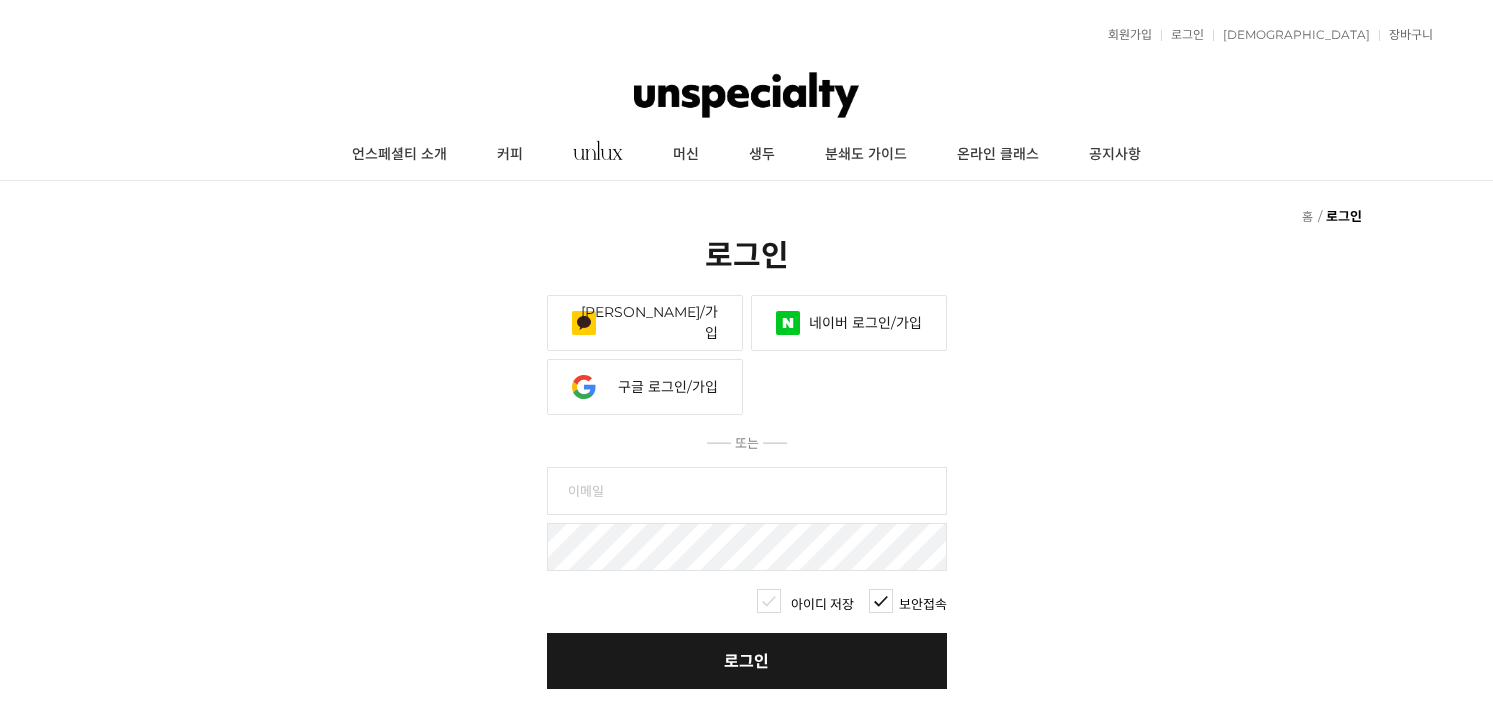 scroll, scrollTop: 0, scrollLeft: 0, axis: both 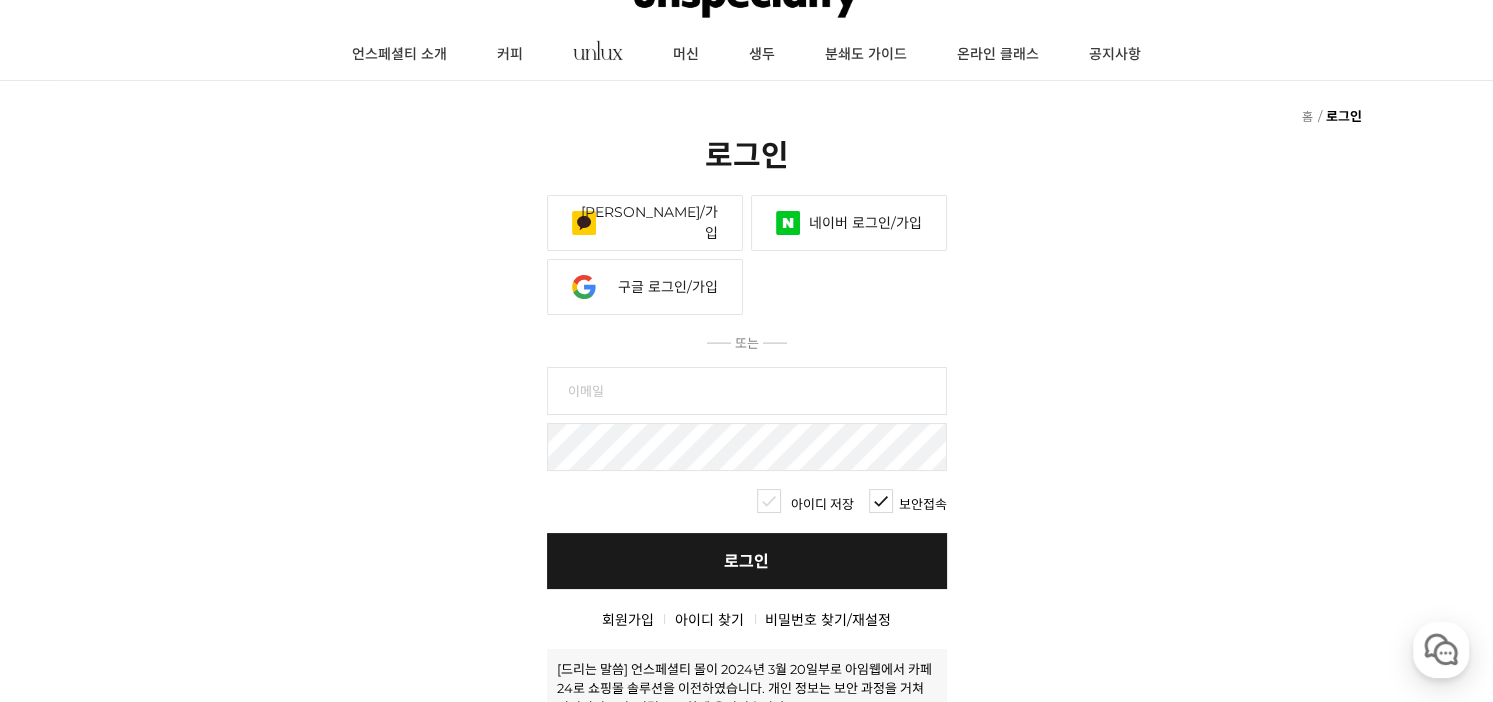 click at bounding box center [747, 391] 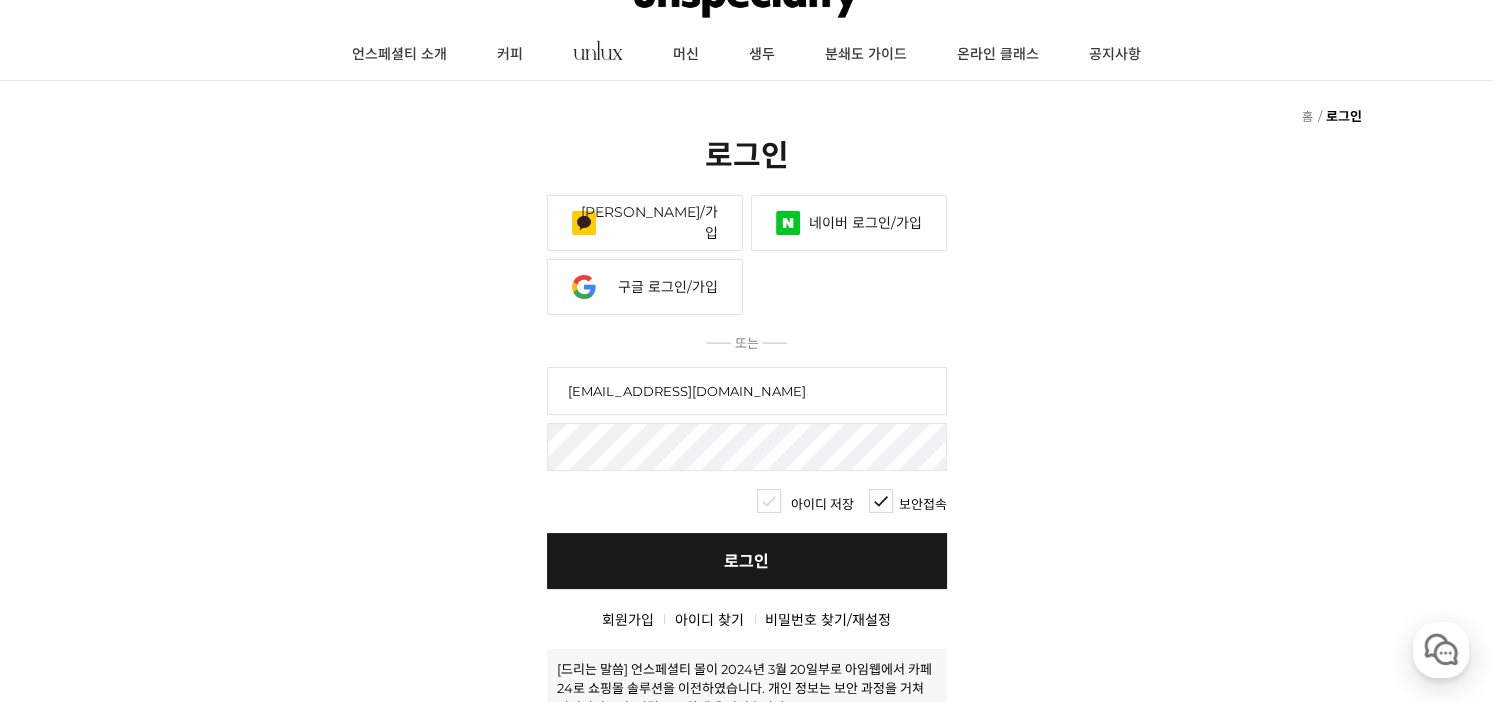 type on "[EMAIL_ADDRESS][DOMAIN_NAME]" 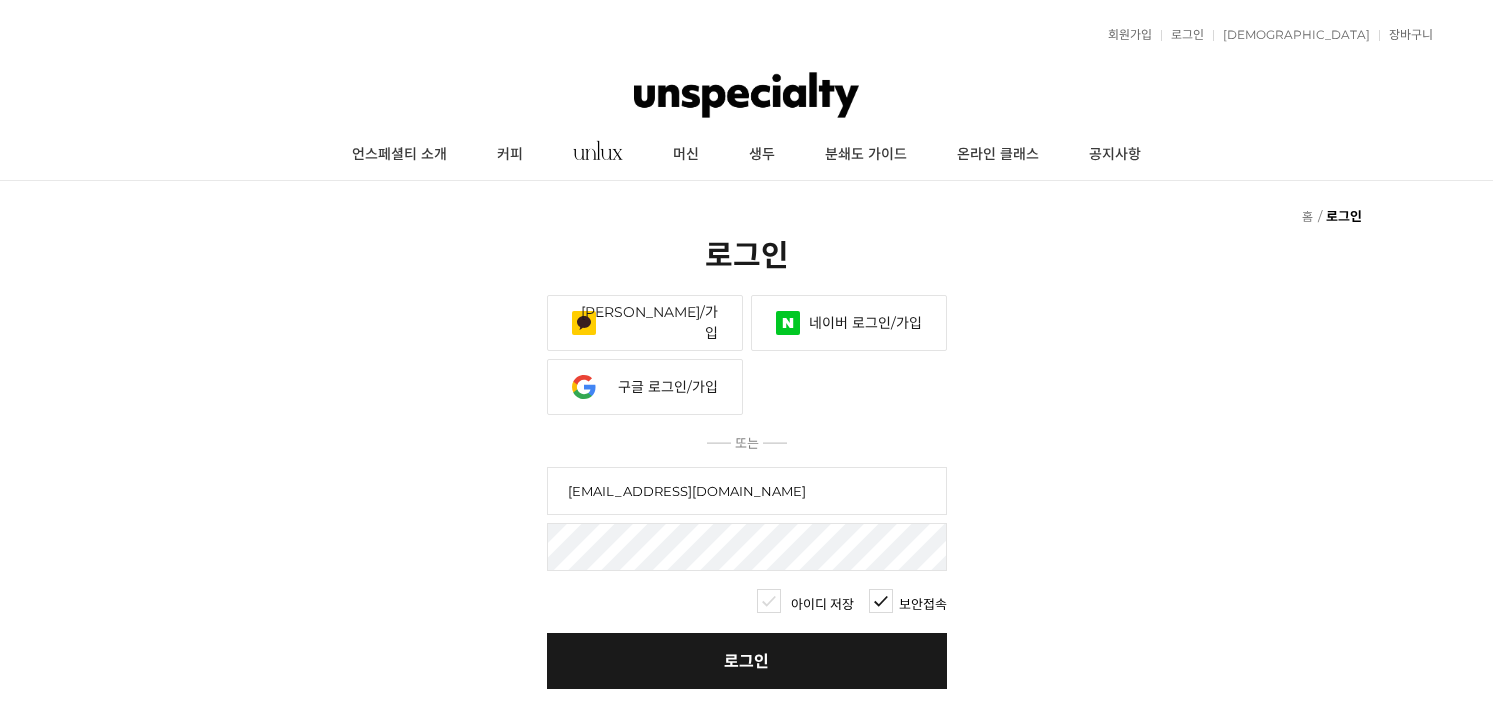 scroll, scrollTop: 0, scrollLeft: 0, axis: both 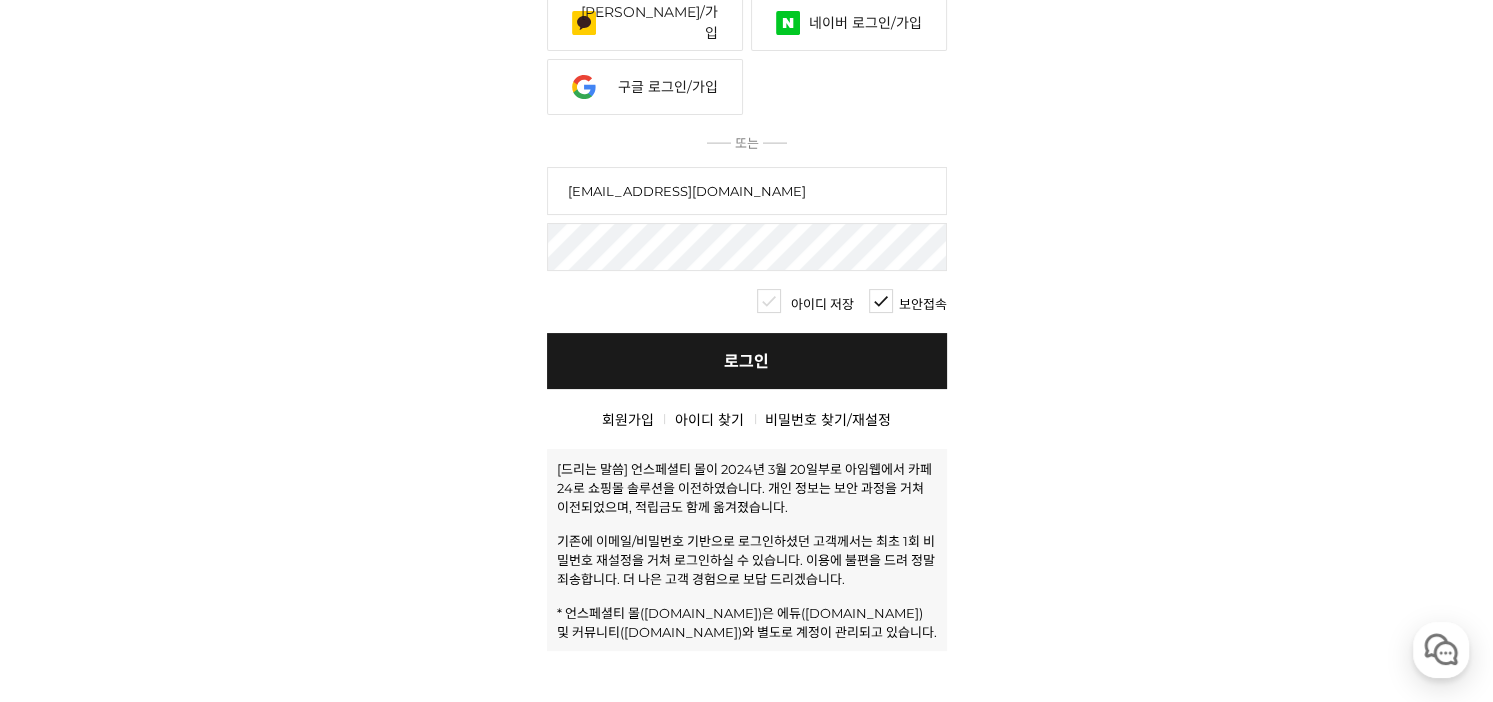 click on "비밀번호 찾기/재설정" at bounding box center [828, 420] 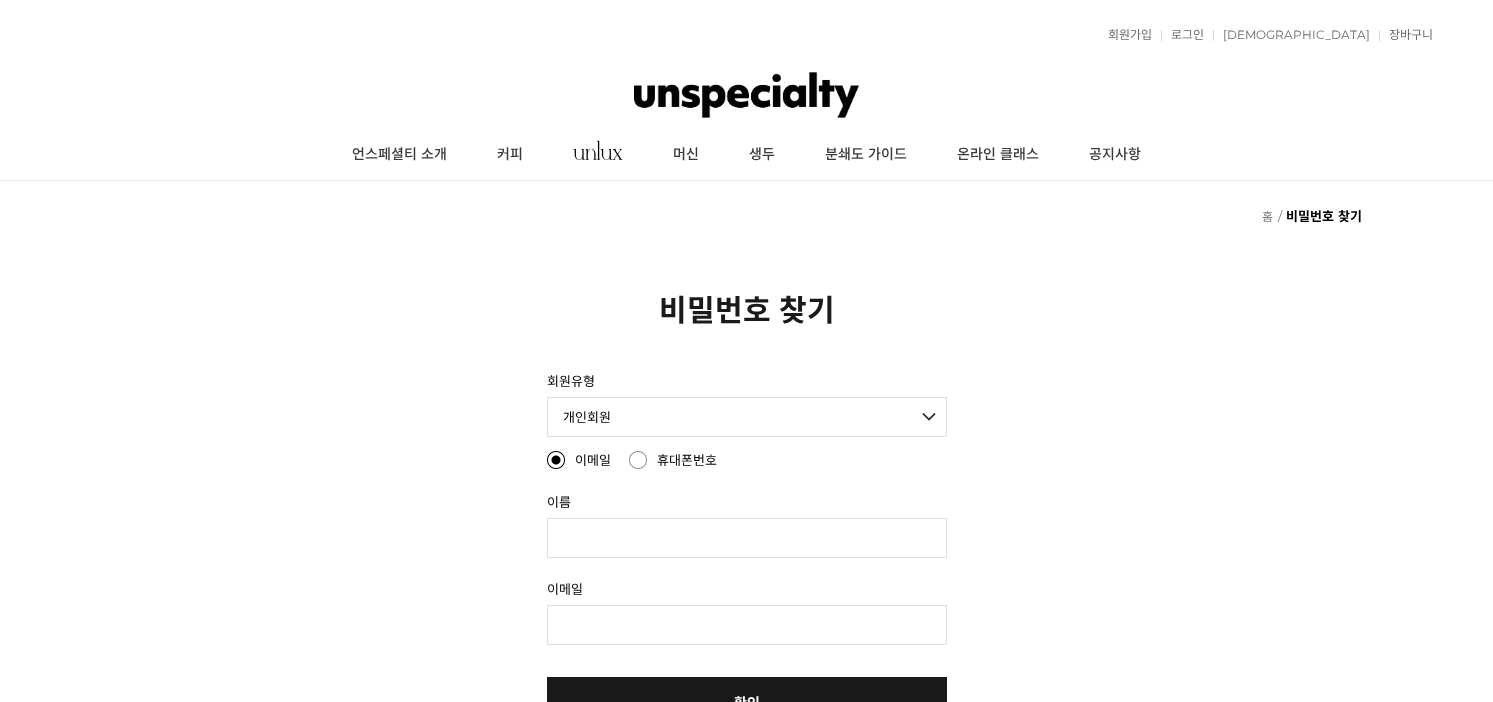 scroll, scrollTop: 0, scrollLeft: 0, axis: both 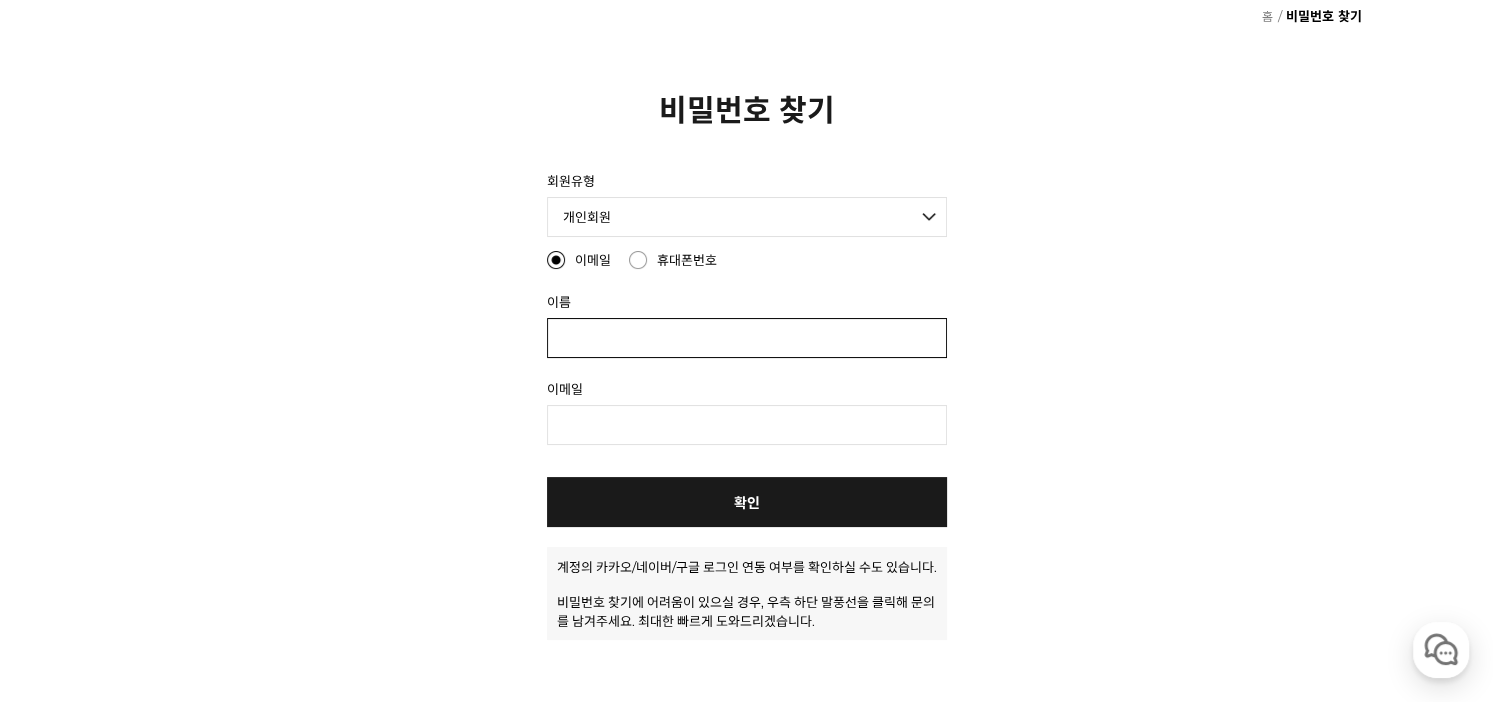 click at bounding box center [747, 338] 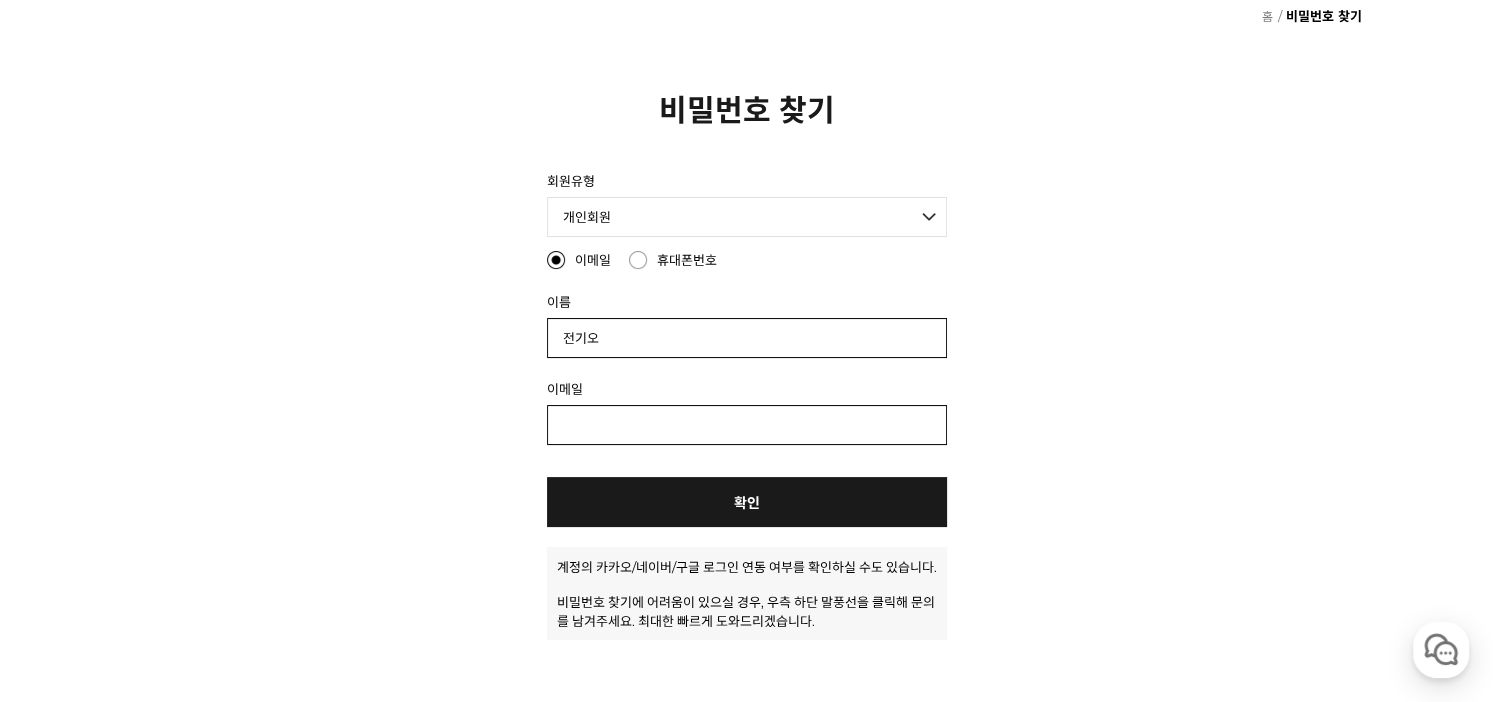 type on "전기오" 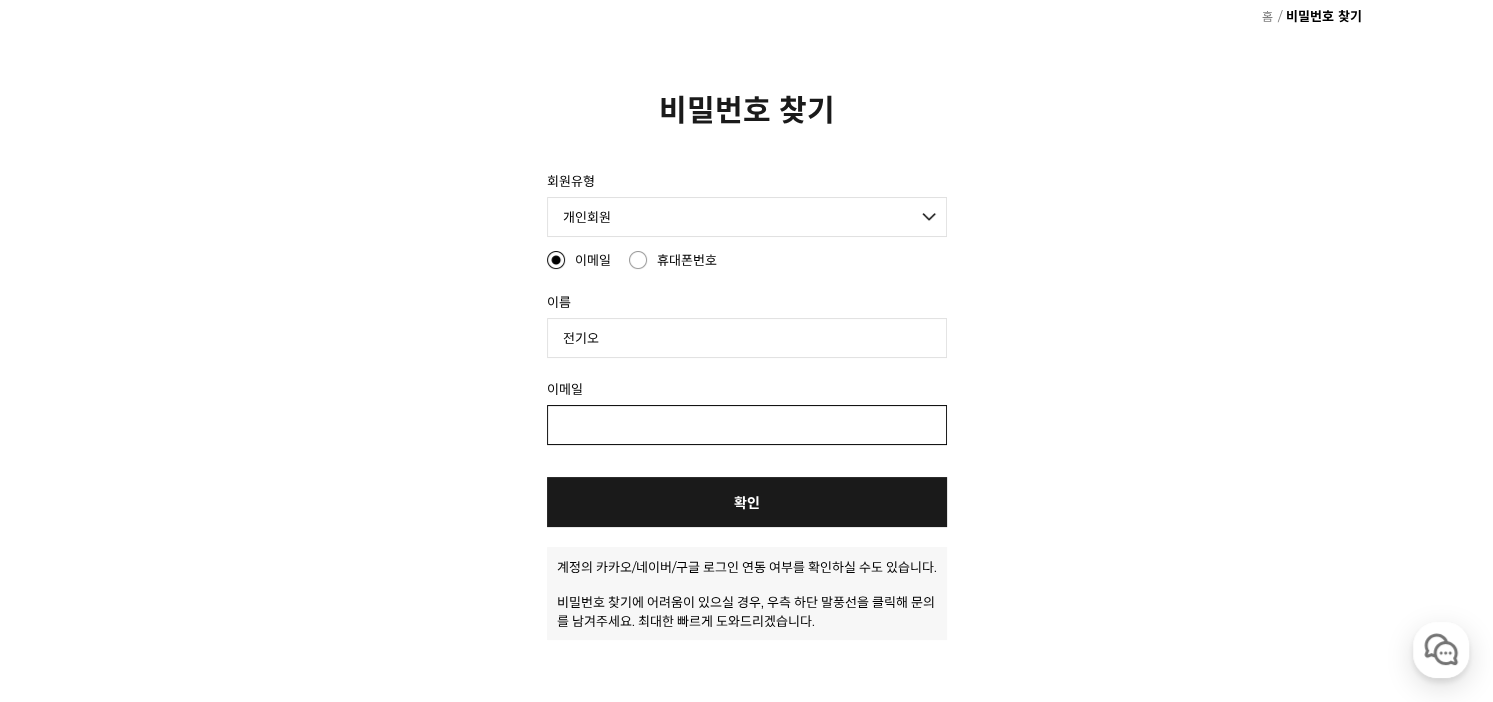 click at bounding box center (747, 425) 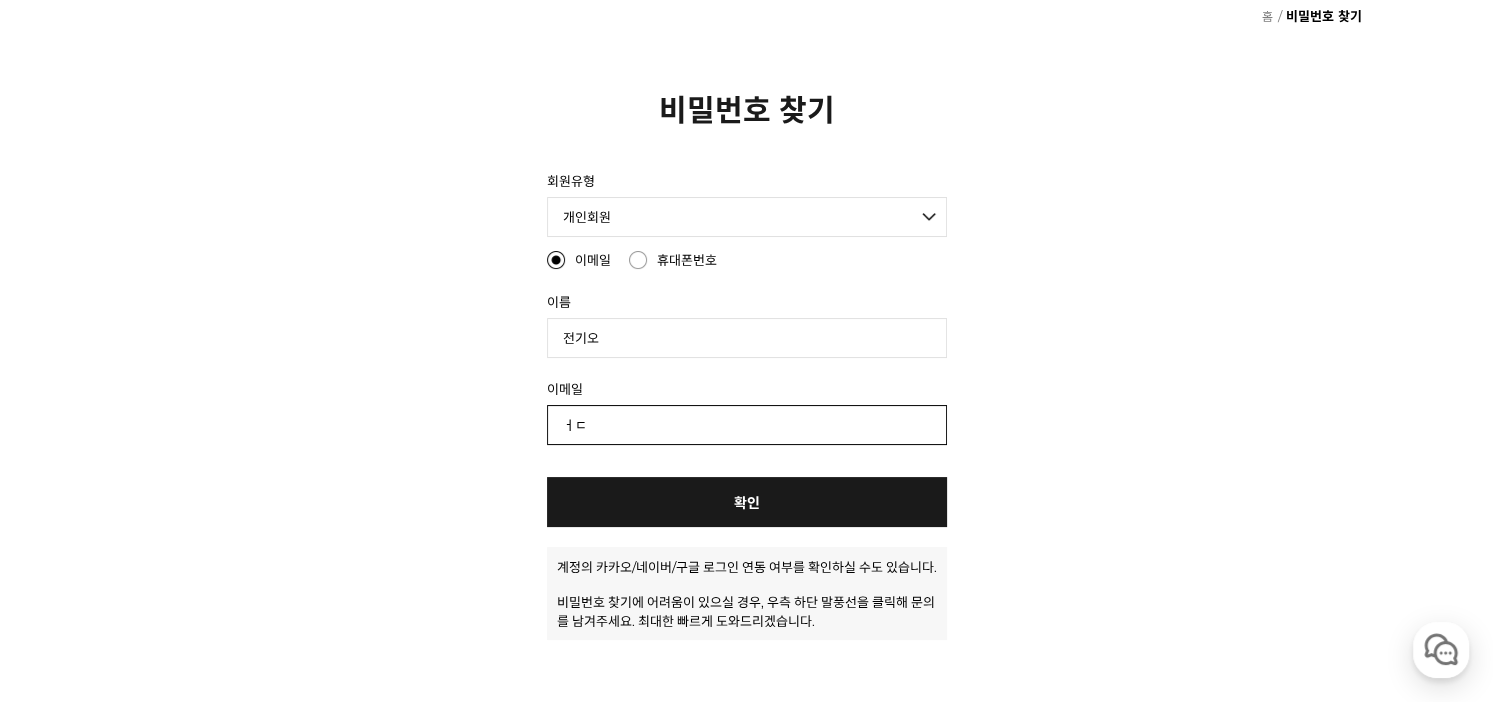 type on "ㅓ" 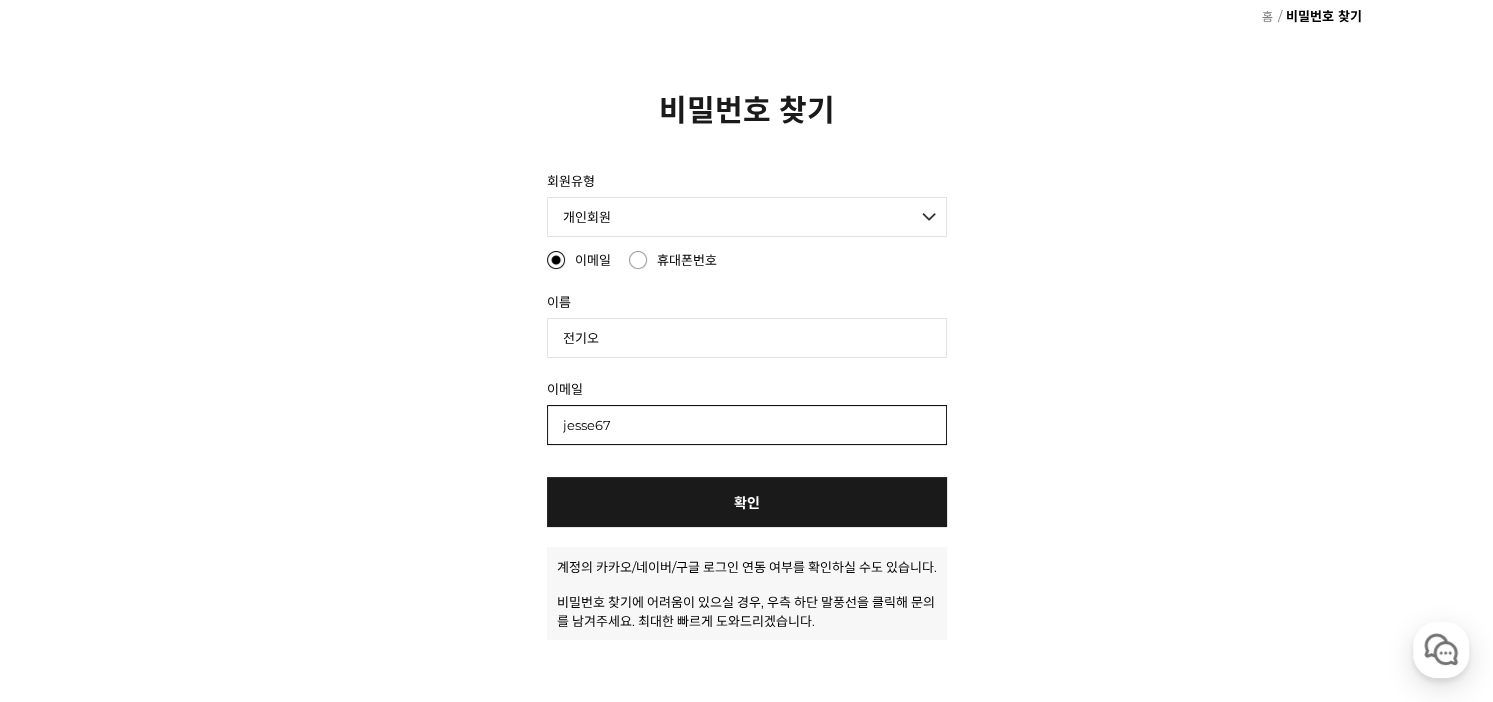 type on "jesse67@naver.com" 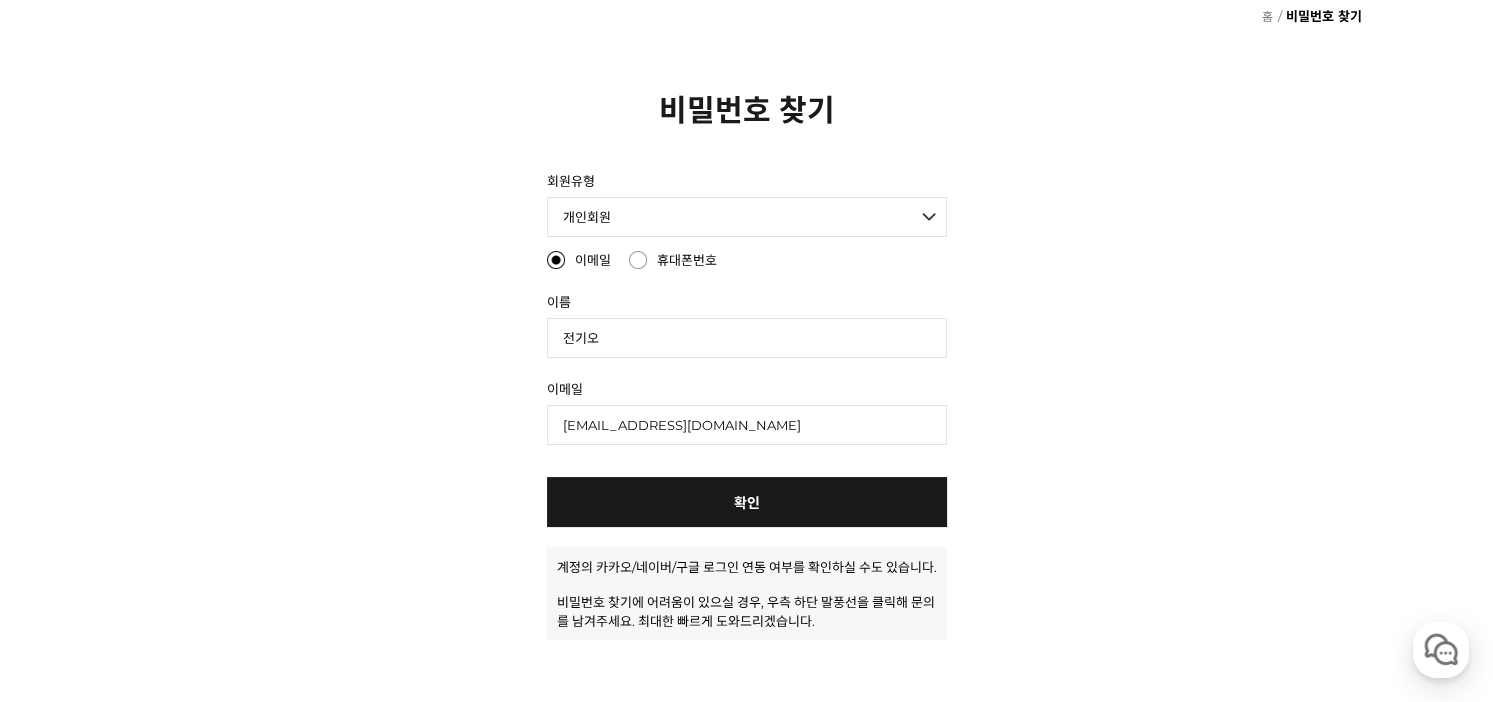 click on "확인" at bounding box center [747, 502] 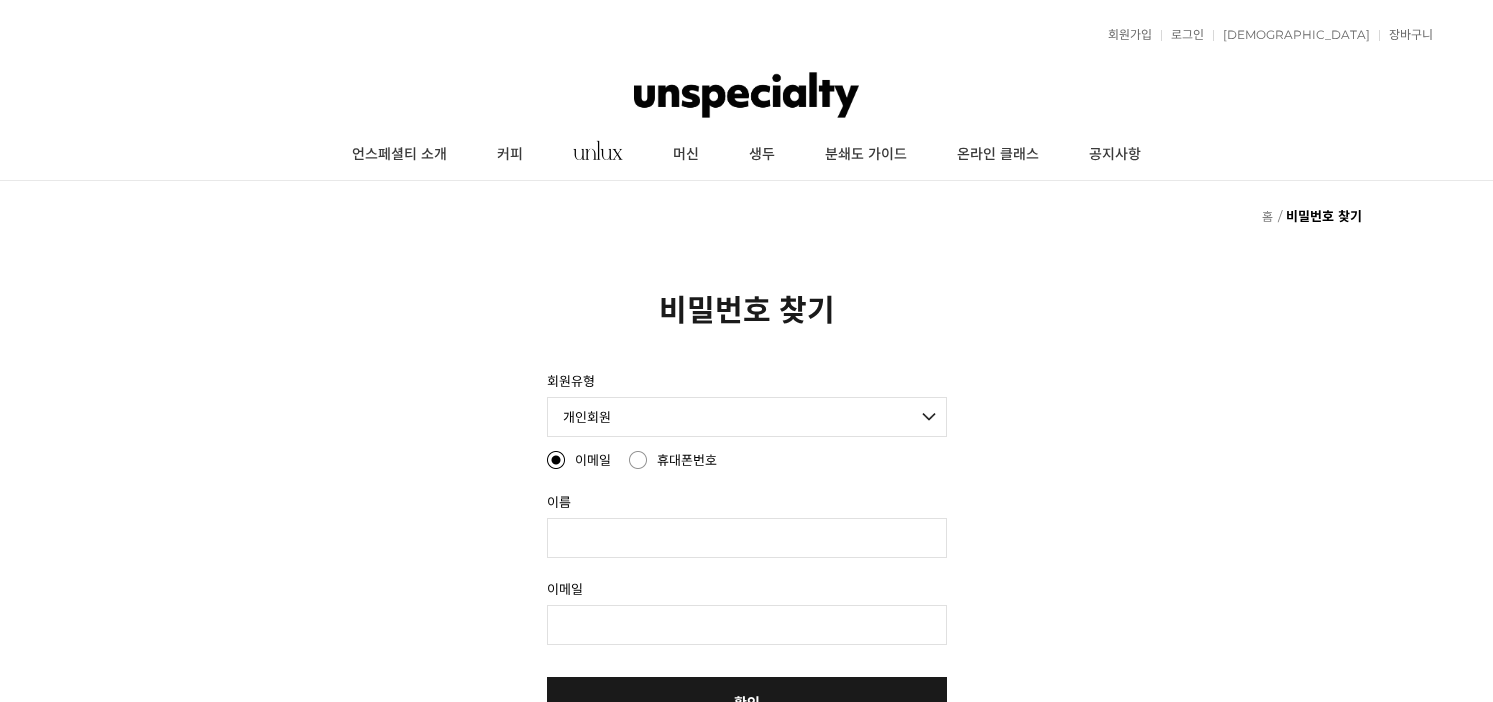 scroll, scrollTop: 0, scrollLeft: 0, axis: both 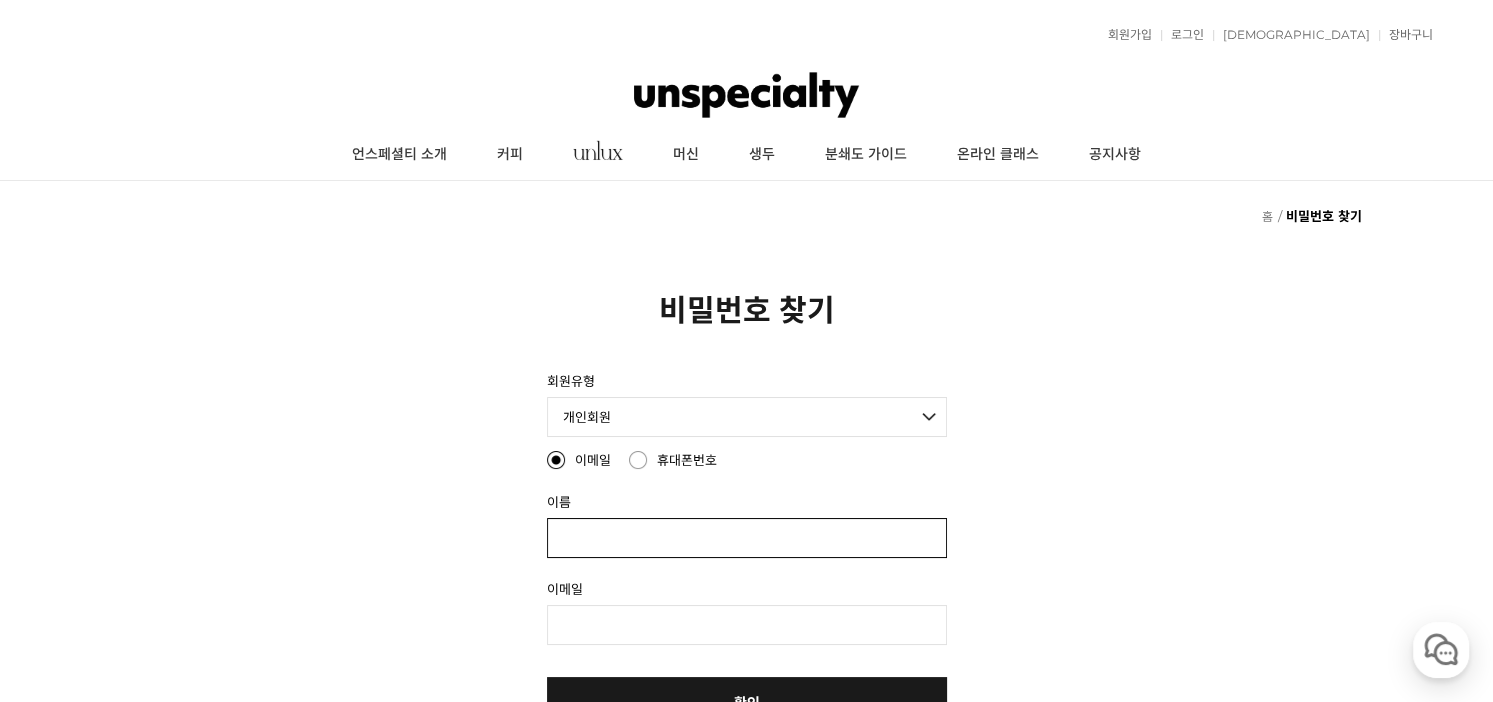 click at bounding box center (747, 538) 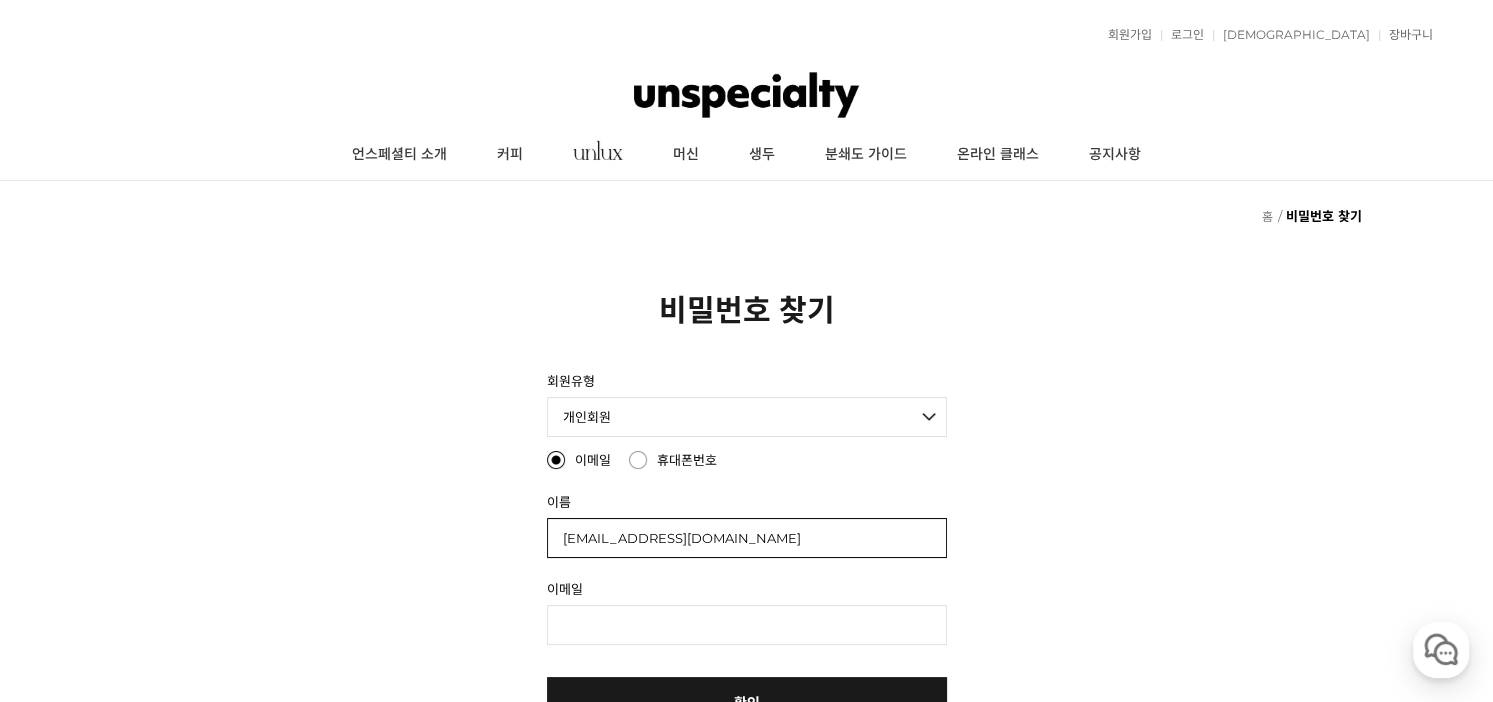 drag, startPoint x: 744, startPoint y: 530, endPoint x: 479, endPoint y: 506, distance: 266.08456 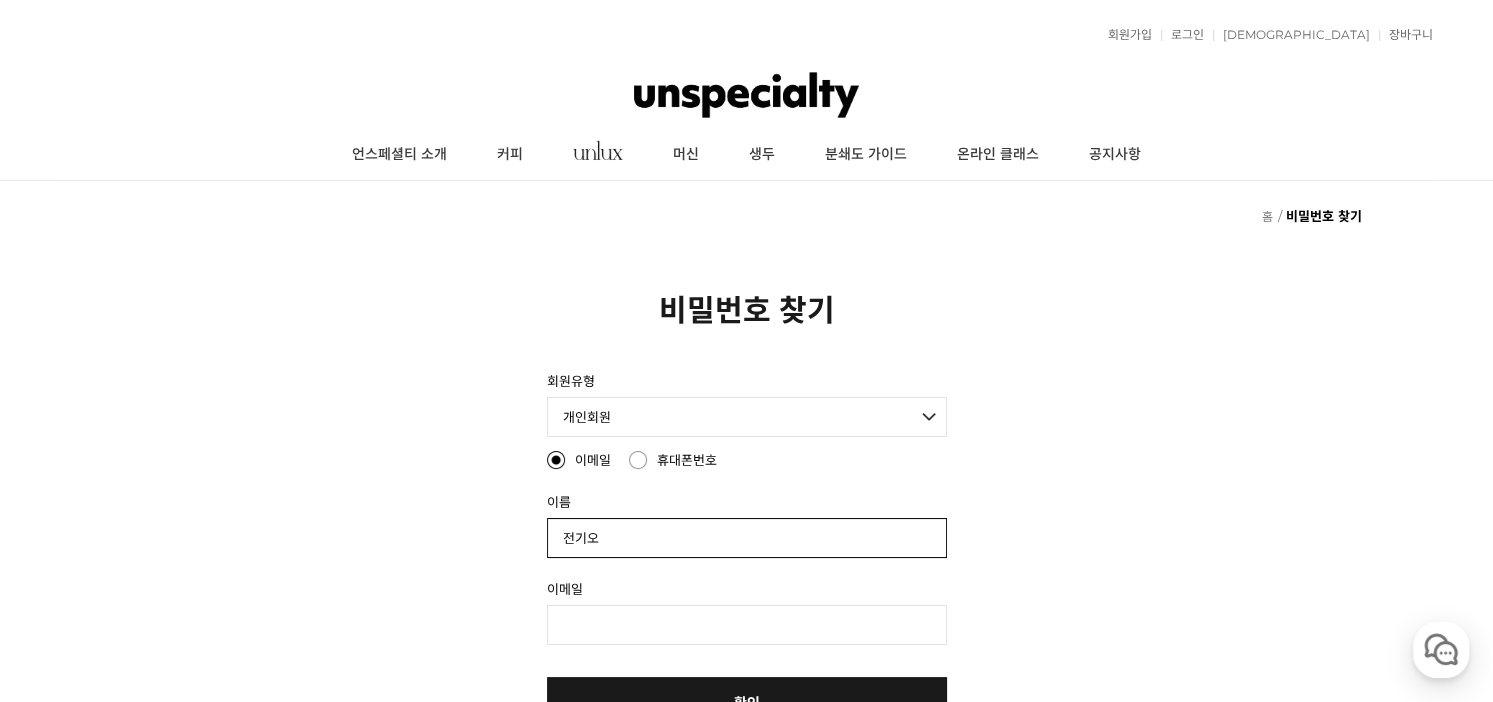 type on "전기오" 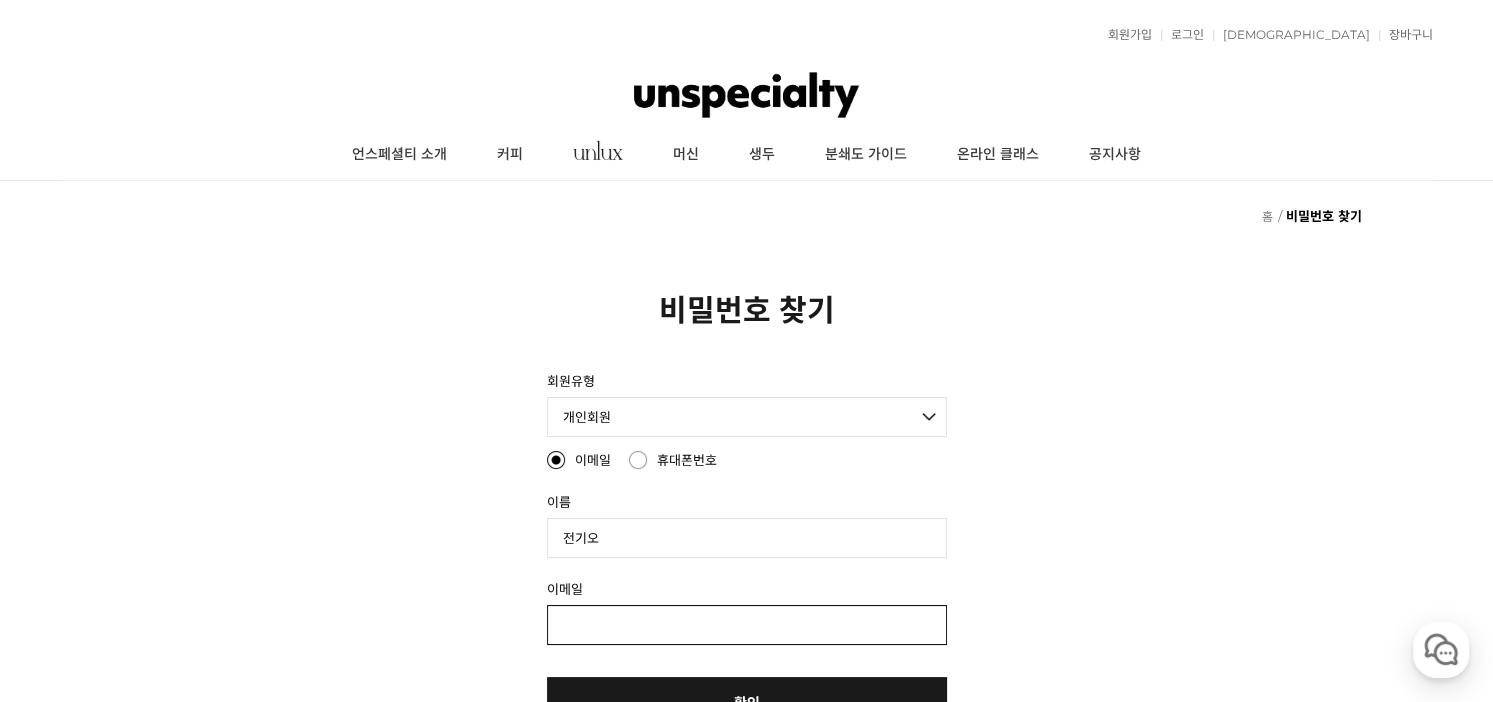 click at bounding box center [747, 625] 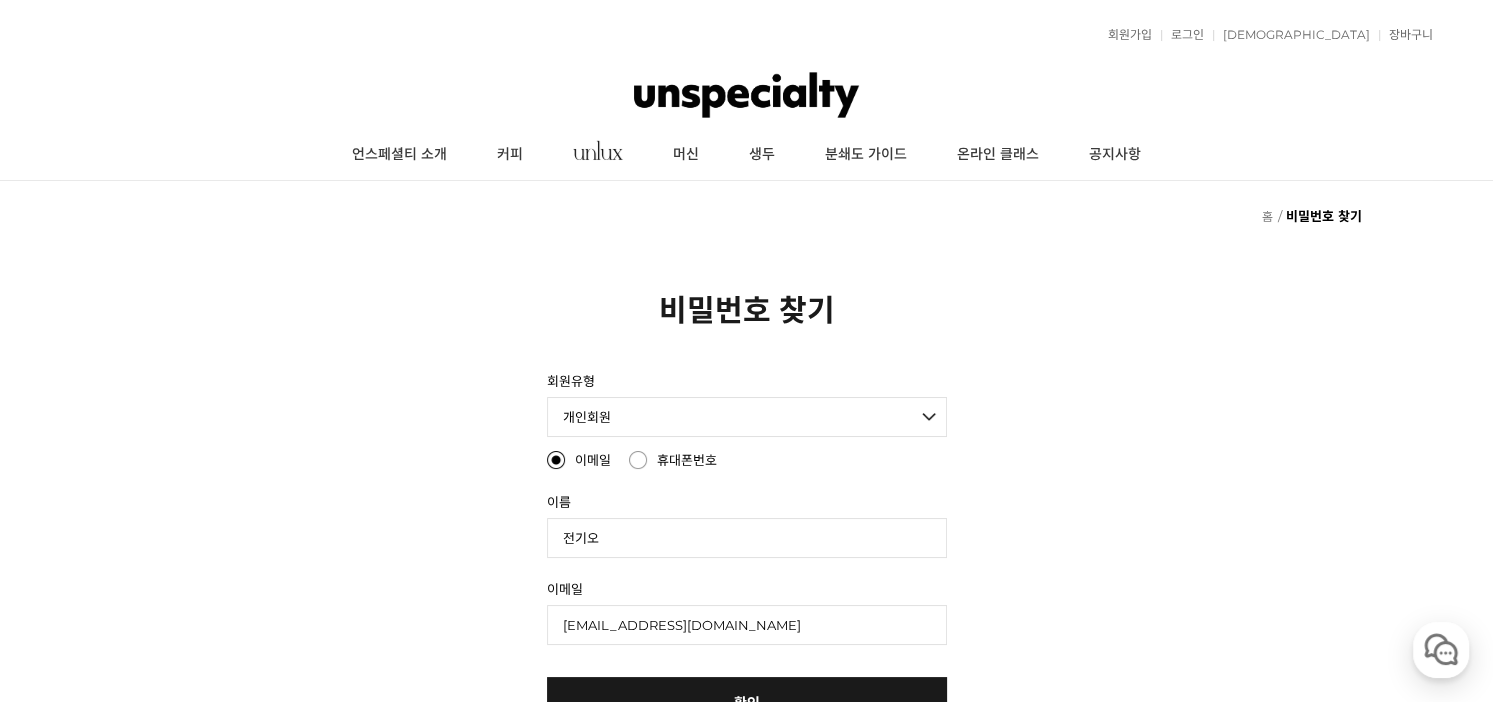 click on "확인" at bounding box center (747, 702) 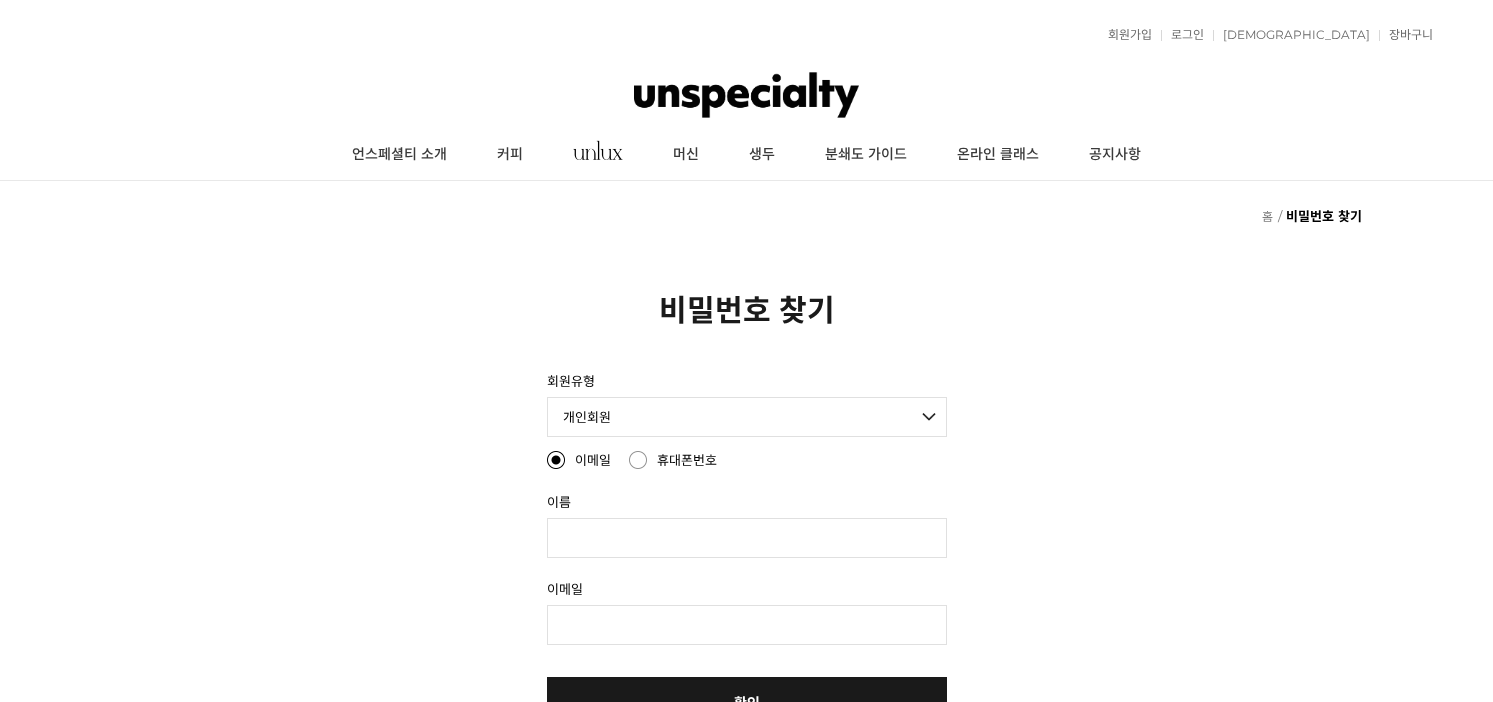 scroll, scrollTop: 0, scrollLeft: 0, axis: both 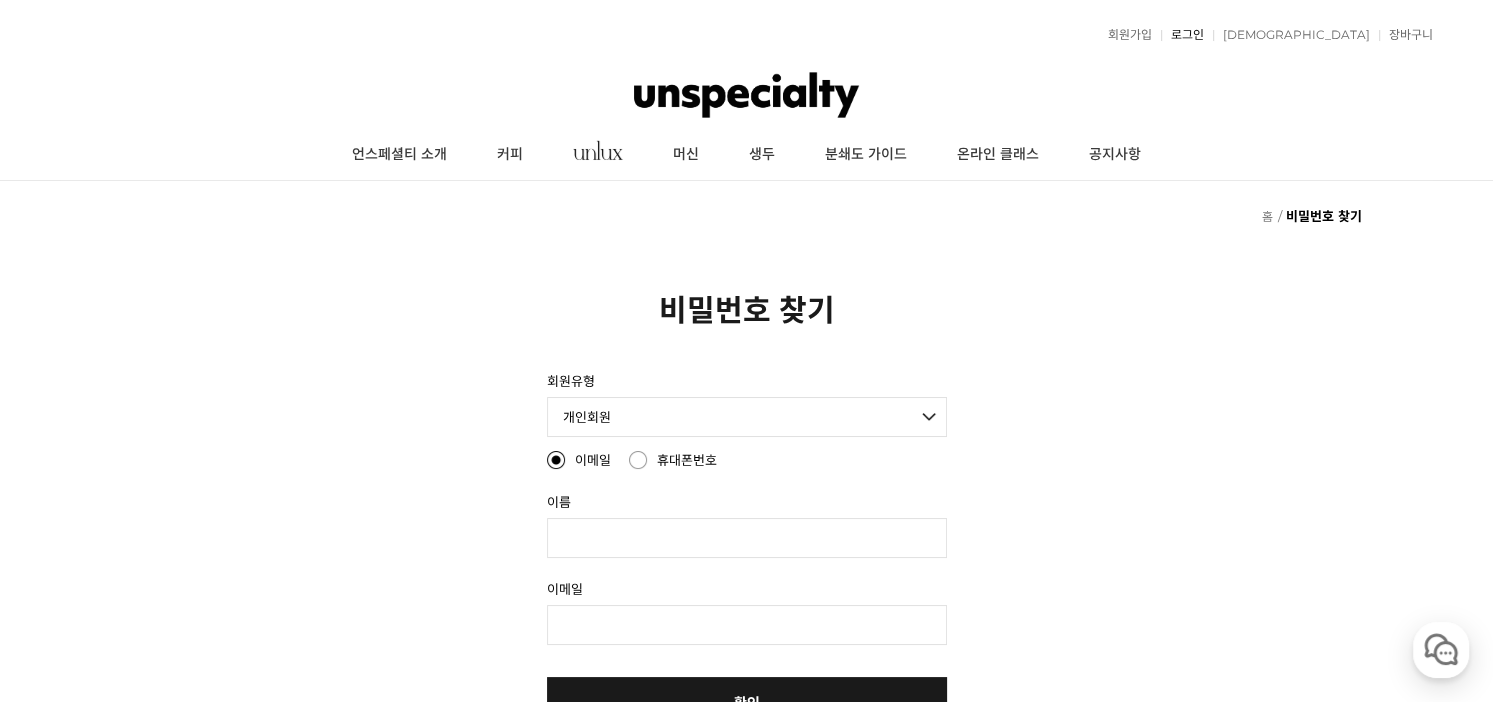 click on "로그인" at bounding box center (1182, 35) 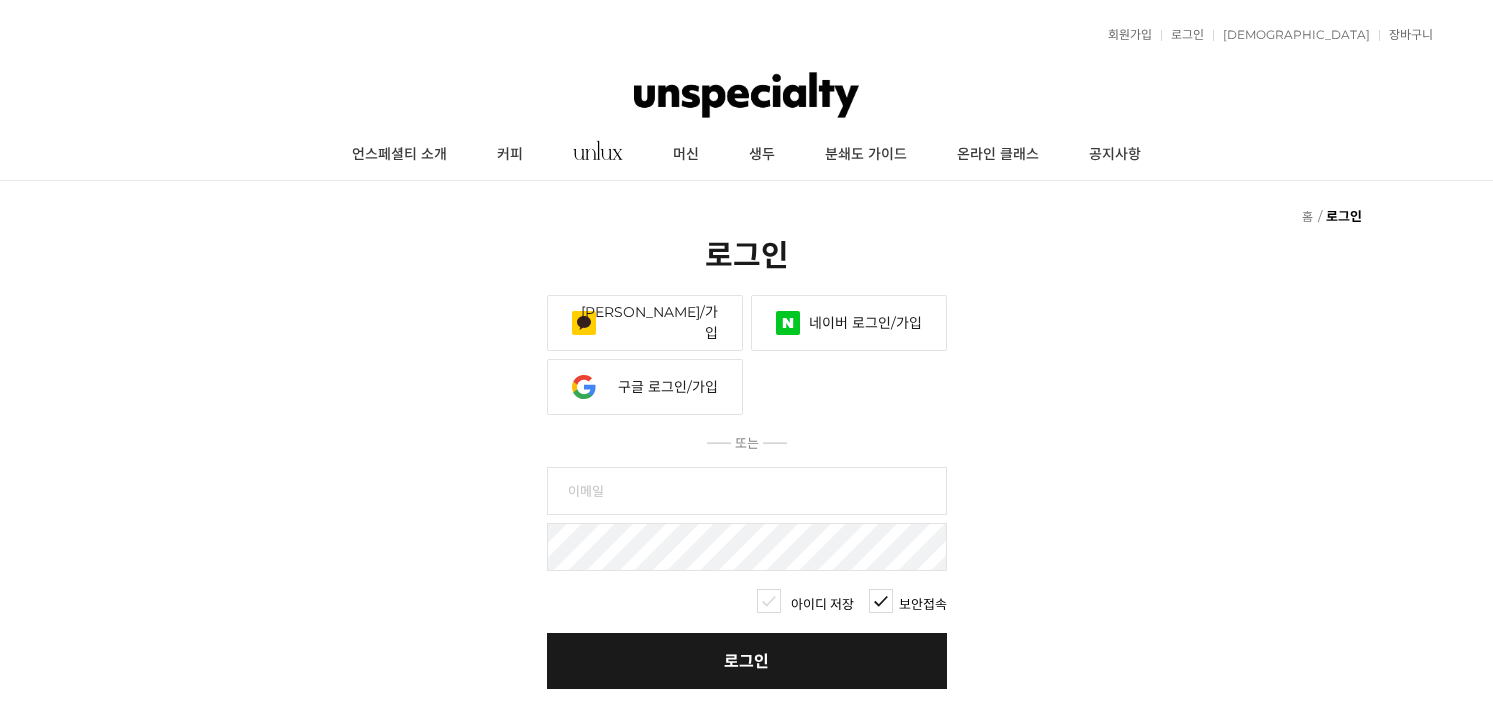 scroll, scrollTop: 0, scrollLeft: 0, axis: both 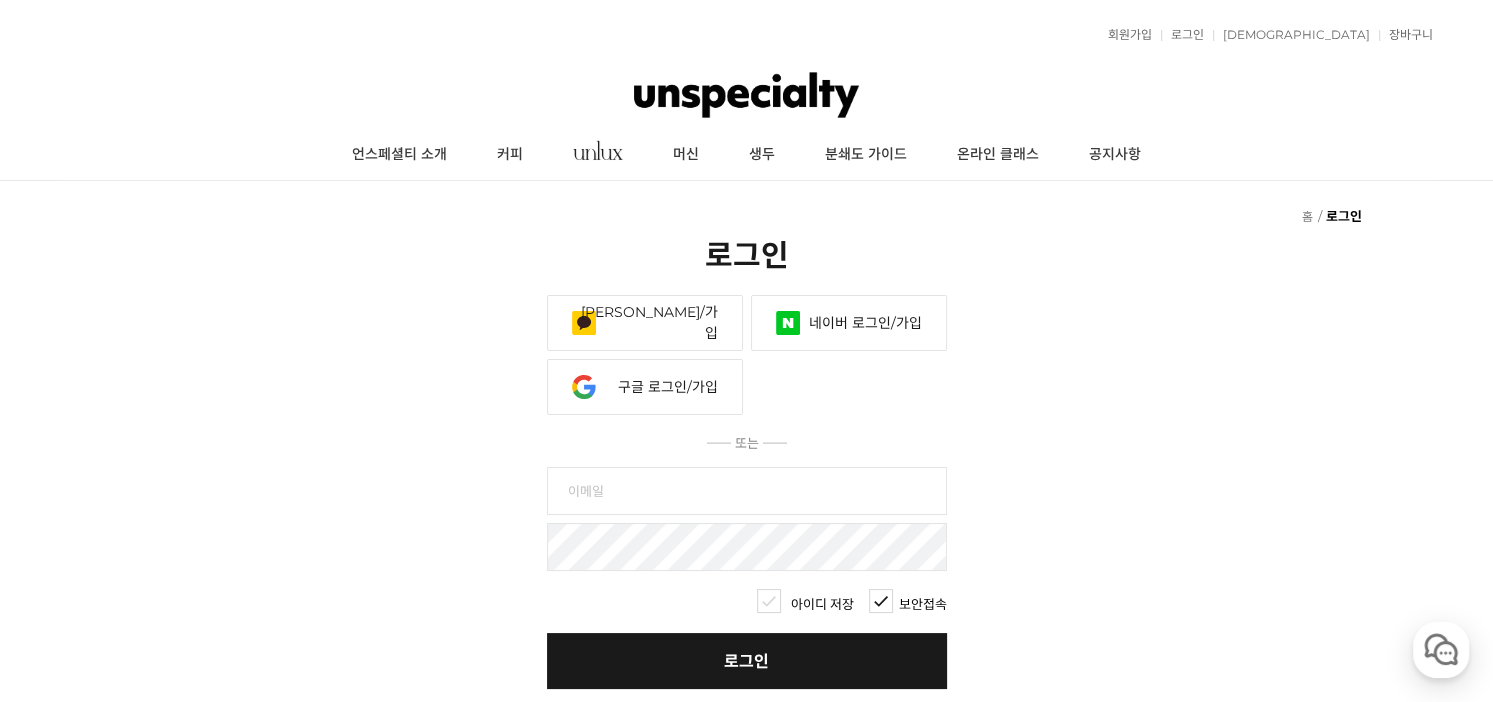 click on "네이버 로그인/가입" at bounding box center [849, 323] 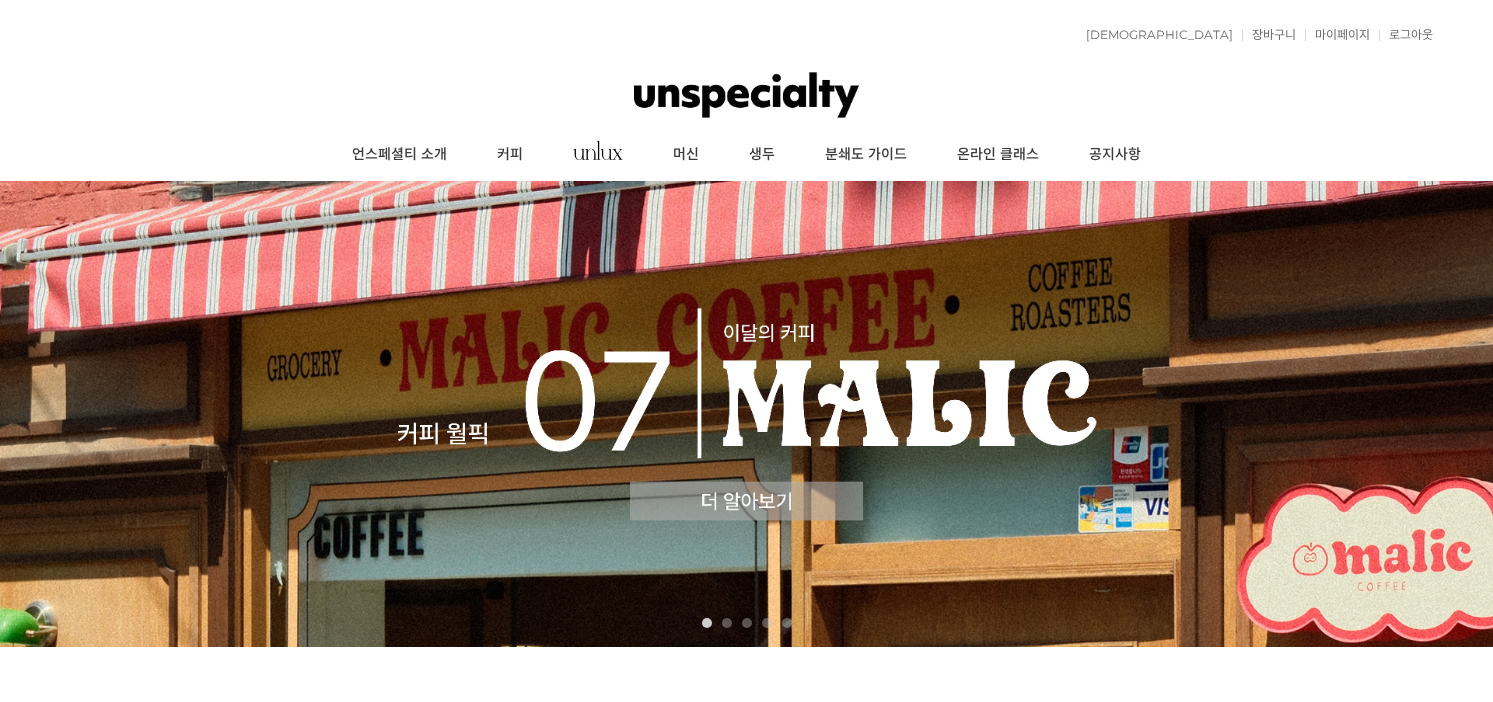 scroll, scrollTop: 0, scrollLeft: 0, axis: both 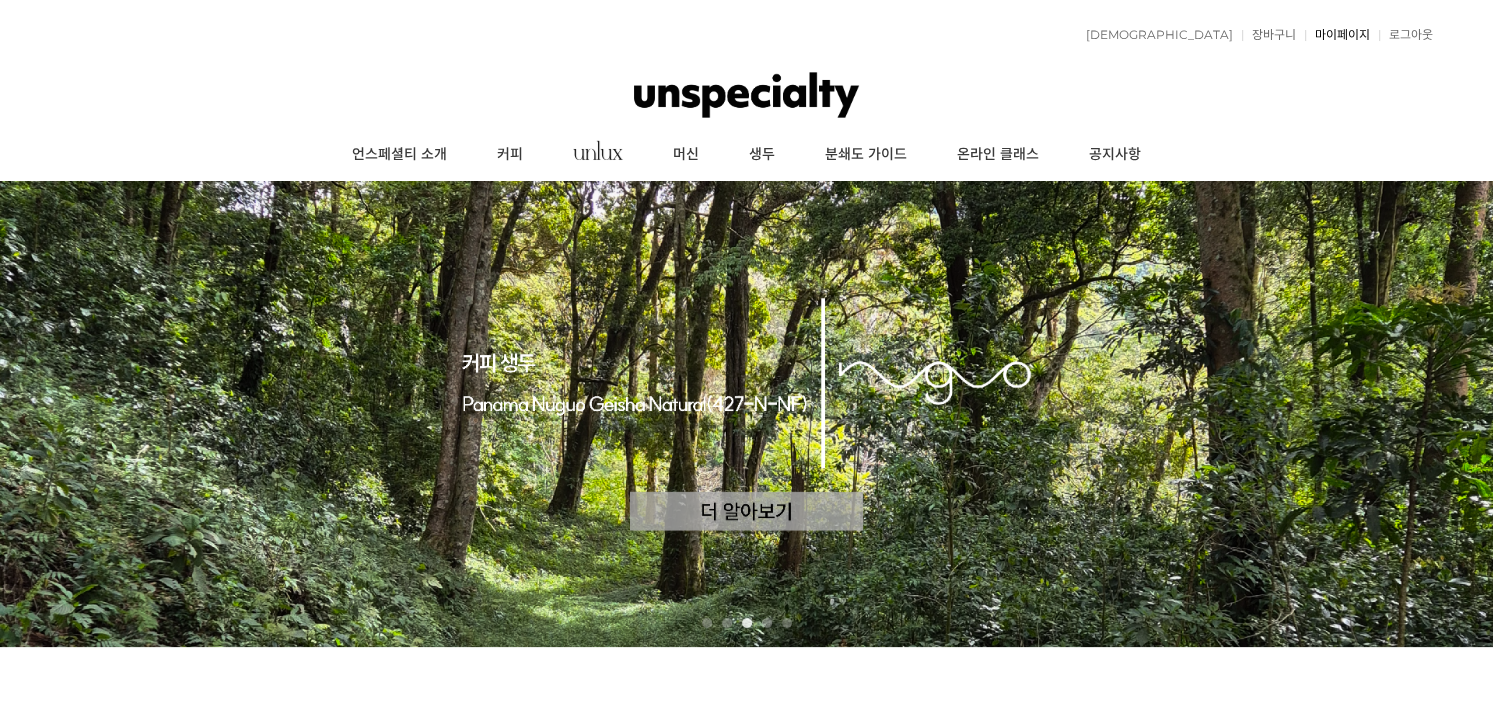click on "마이페이지" at bounding box center (1337, 35) 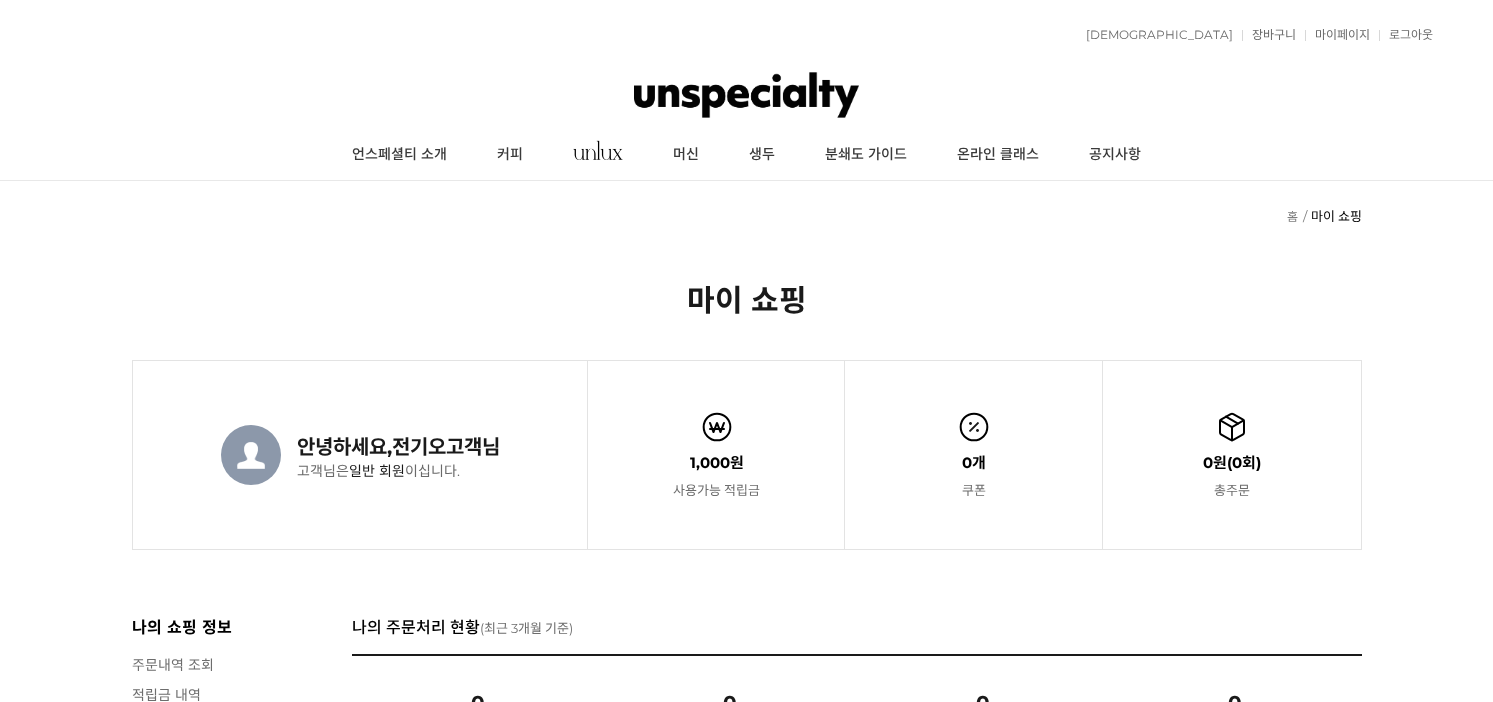 scroll, scrollTop: 0, scrollLeft: 0, axis: both 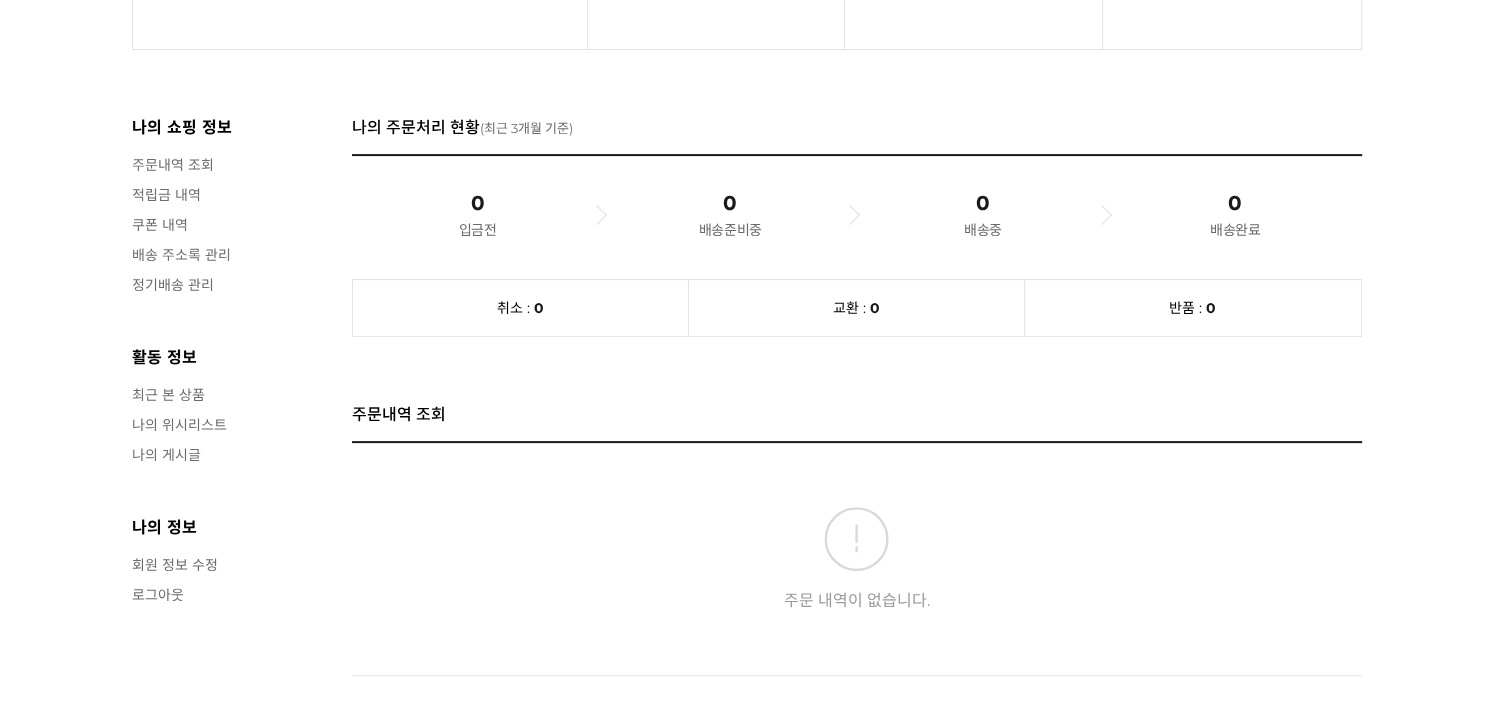 click on "주문내역 조회" at bounding box center (232, 164) 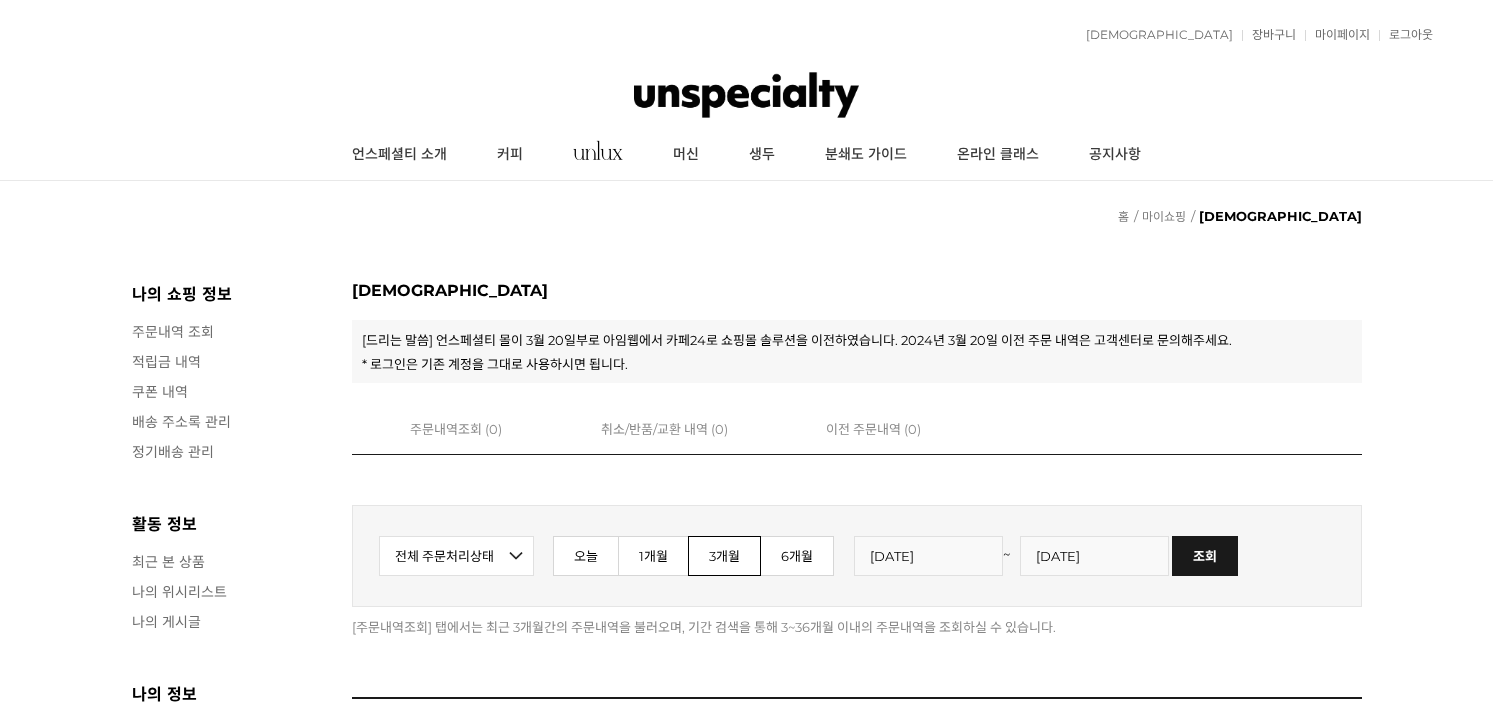 scroll, scrollTop: 0, scrollLeft: 0, axis: both 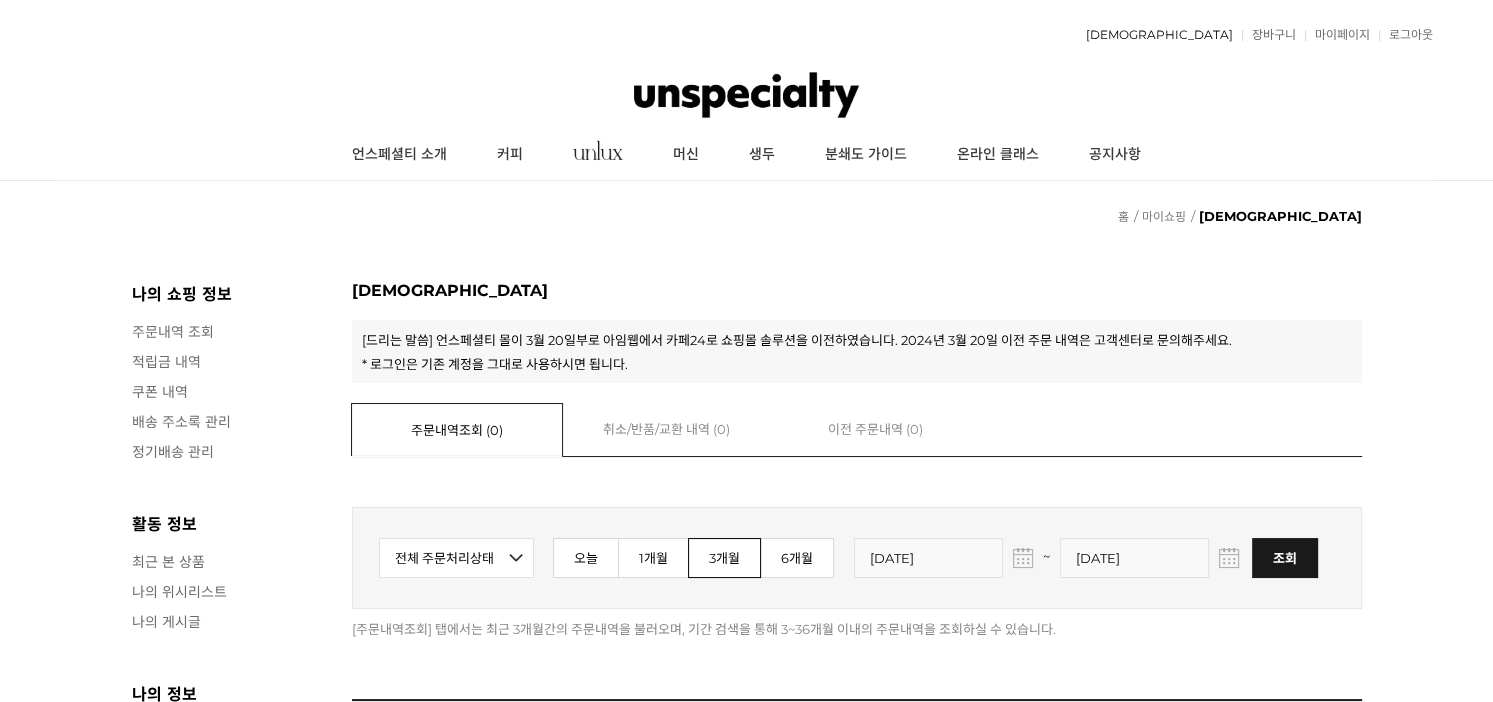 click on "[DEMOGRAPHIC_DATA]" at bounding box center [1154, 35] 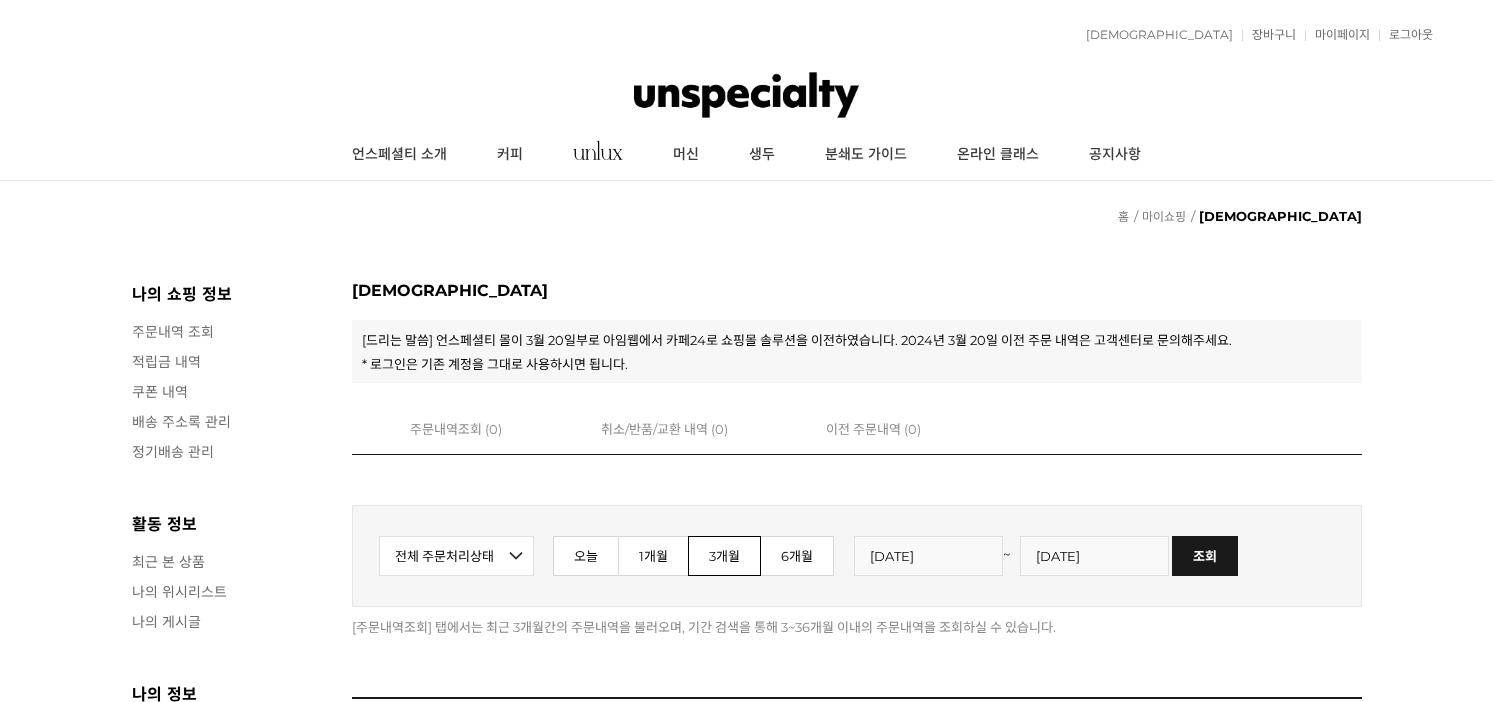scroll, scrollTop: 0, scrollLeft: 0, axis: both 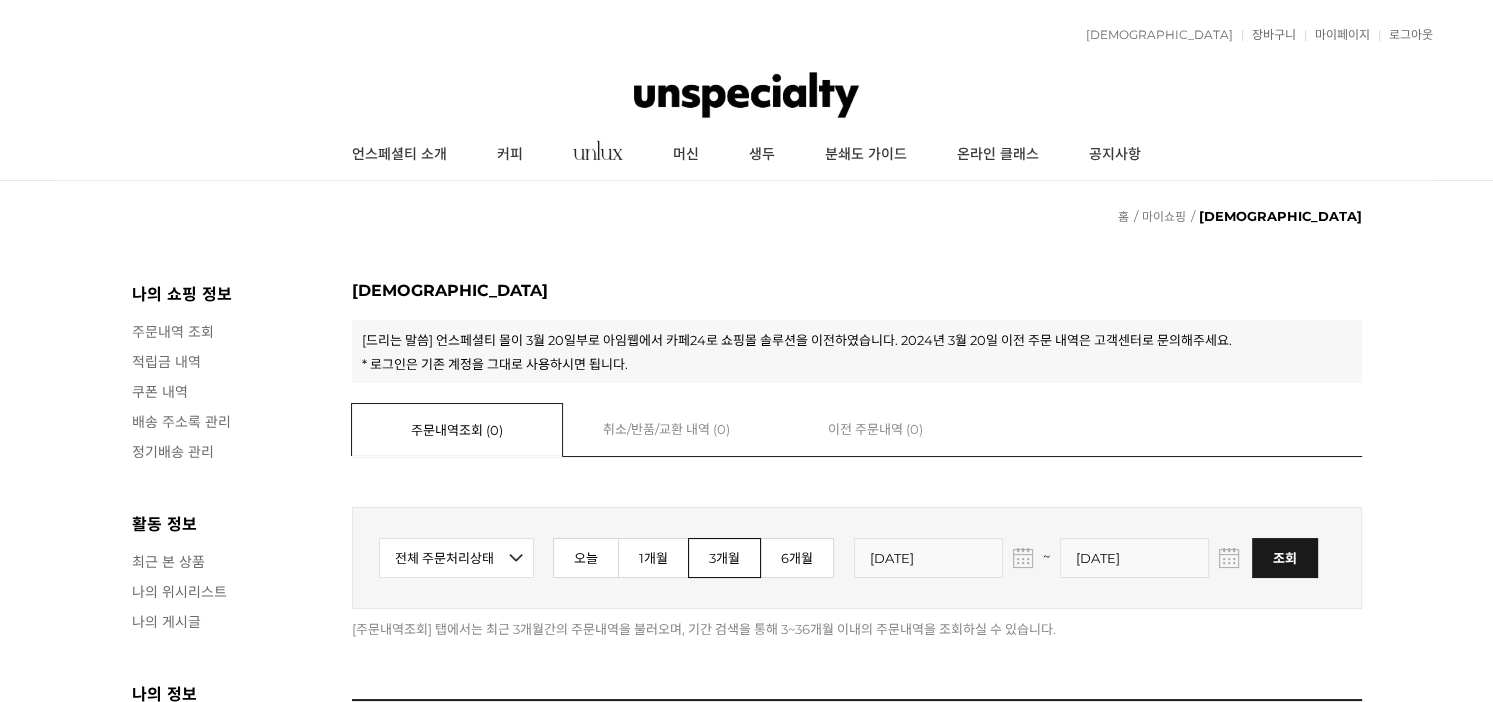 click on "주문내역 조회" at bounding box center [232, 331] 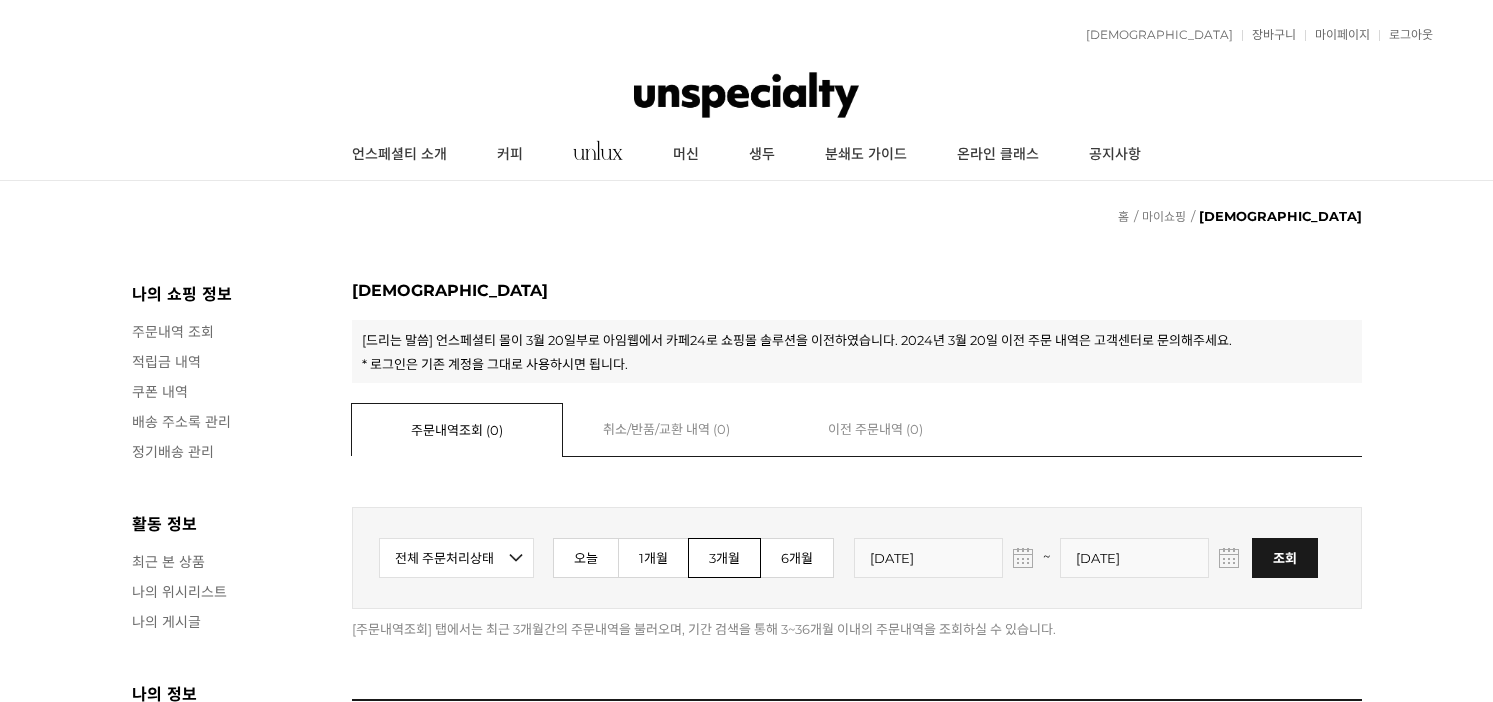 scroll, scrollTop: 0, scrollLeft: 0, axis: both 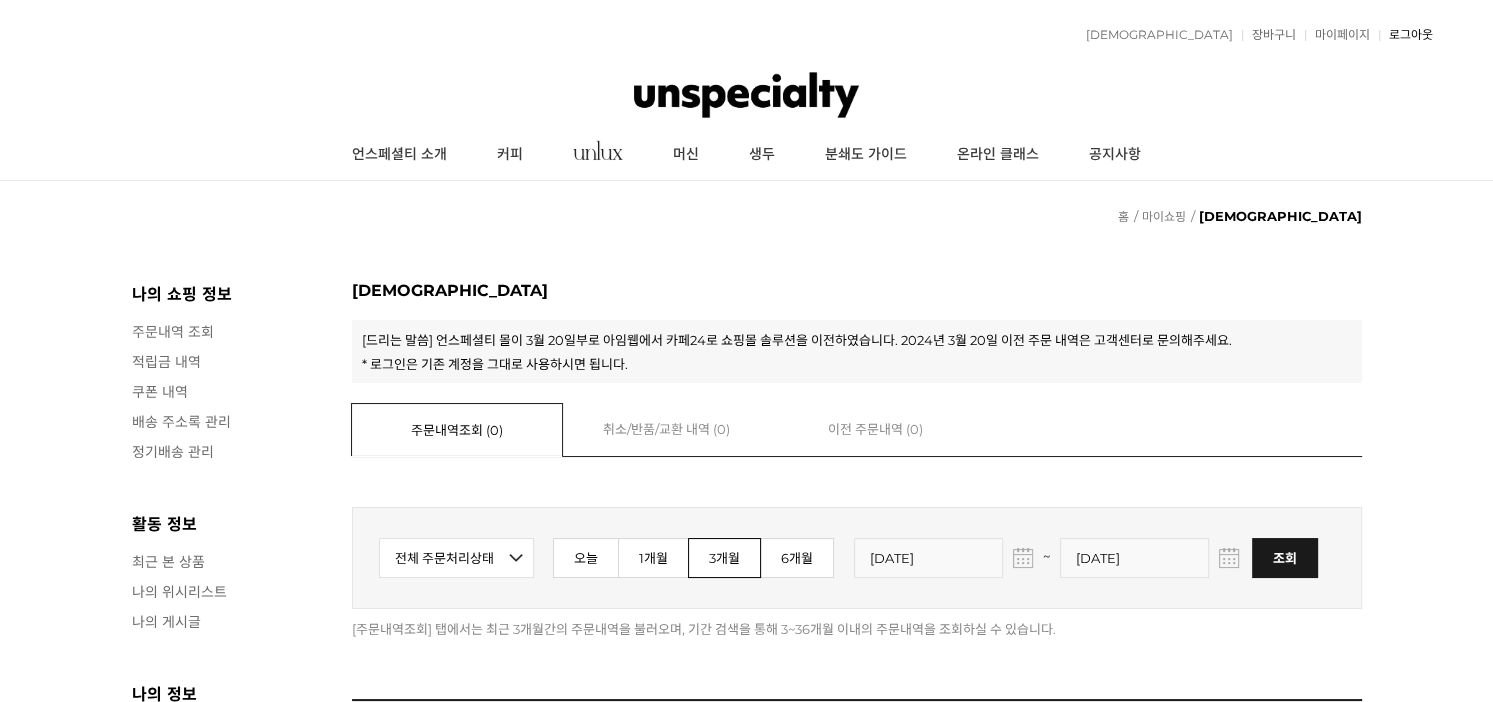 click on "로그아웃" at bounding box center [1406, 35] 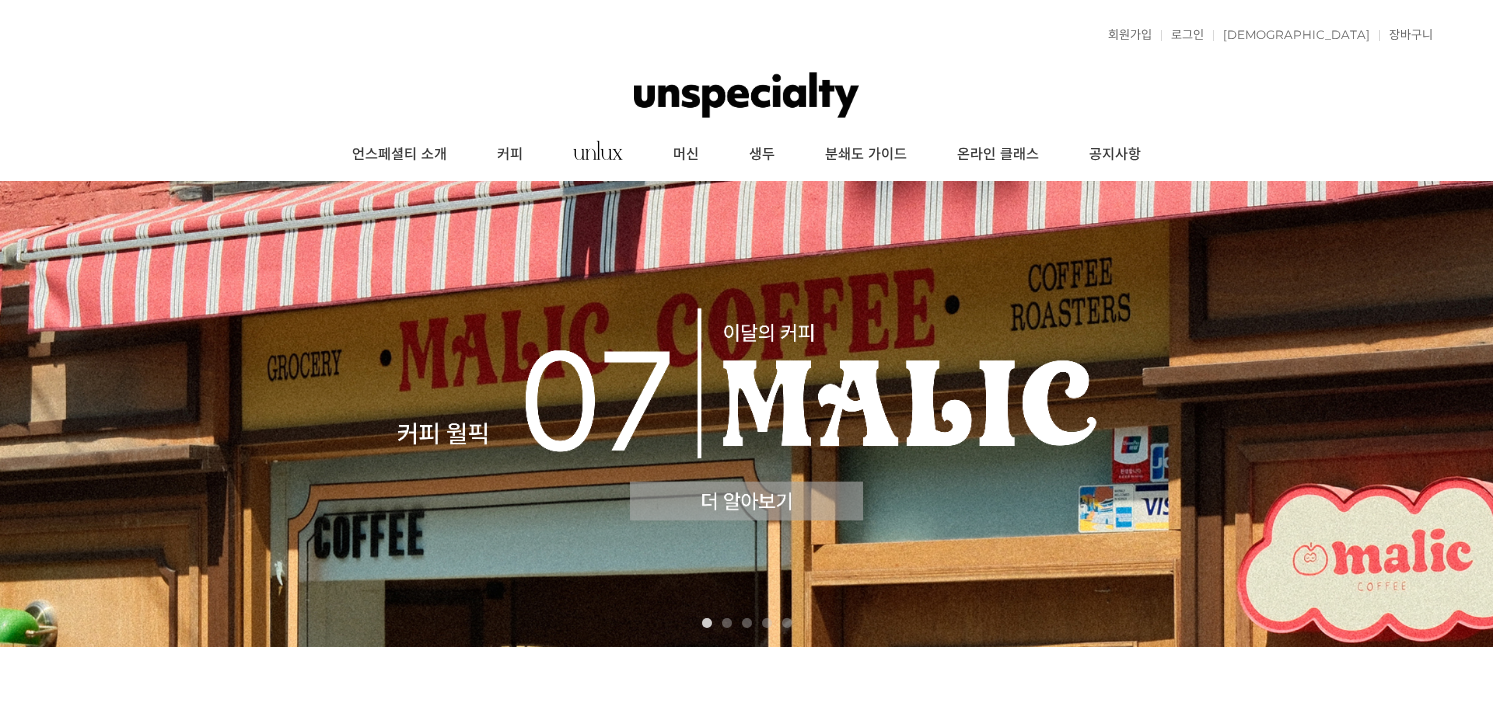 scroll, scrollTop: 0, scrollLeft: 0, axis: both 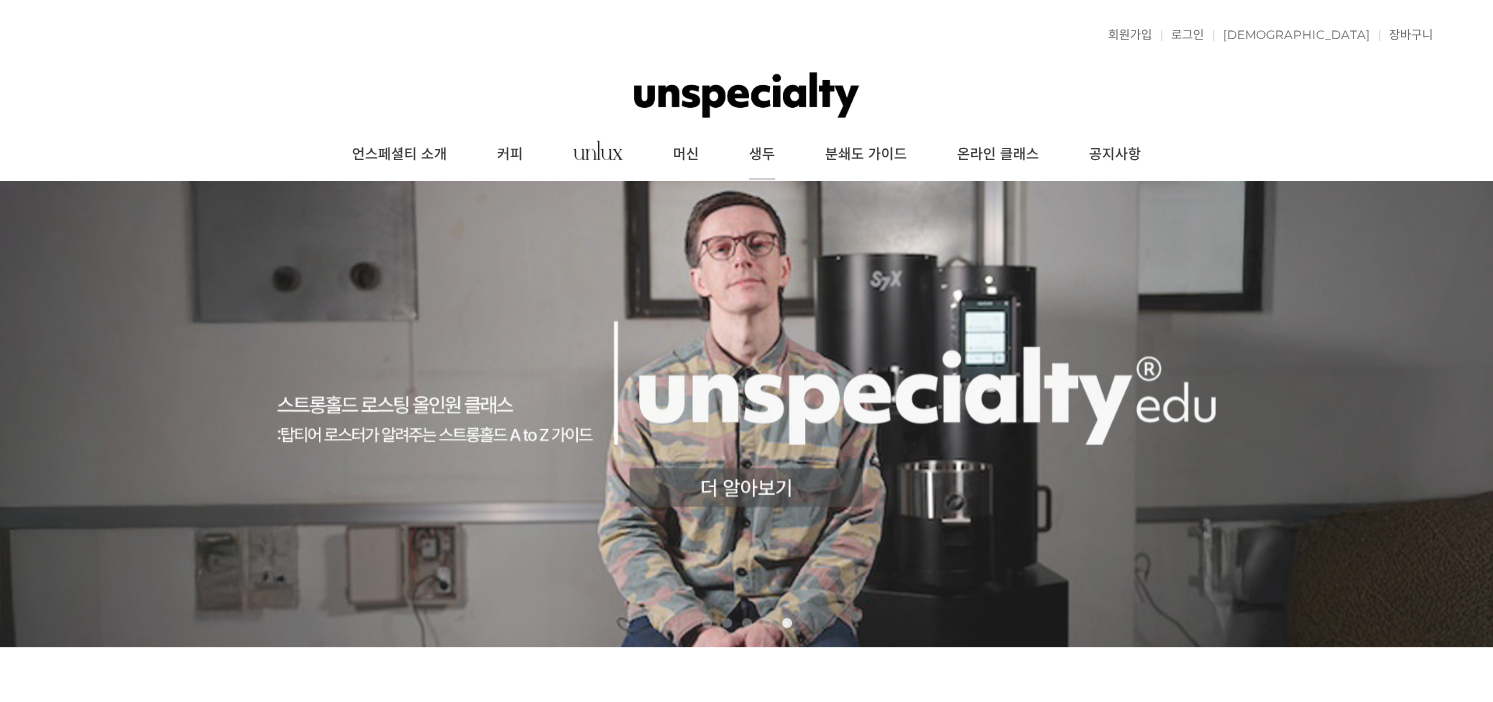 click on "생두" at bounding box center [762, 155] 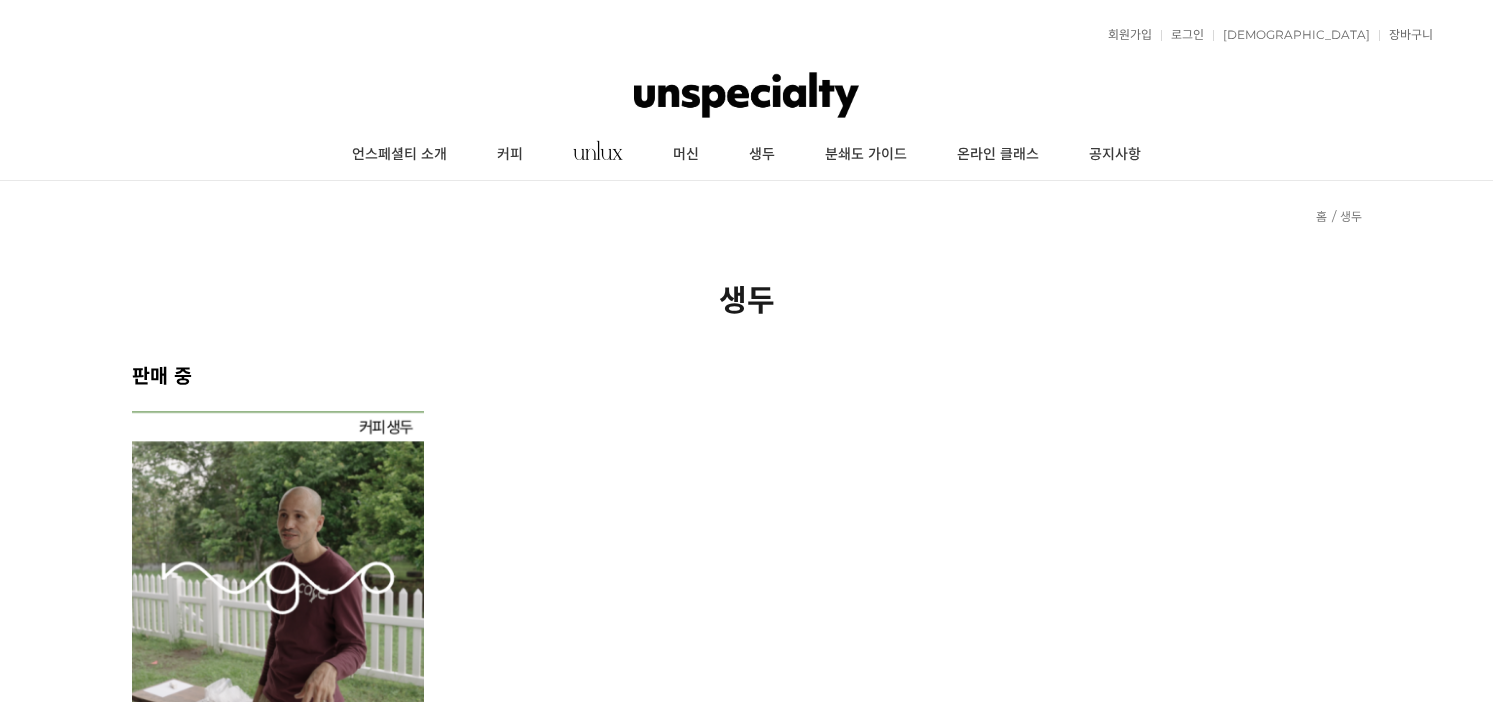scroll, scrollTop: 0, scrollLeft: 0, axis: both 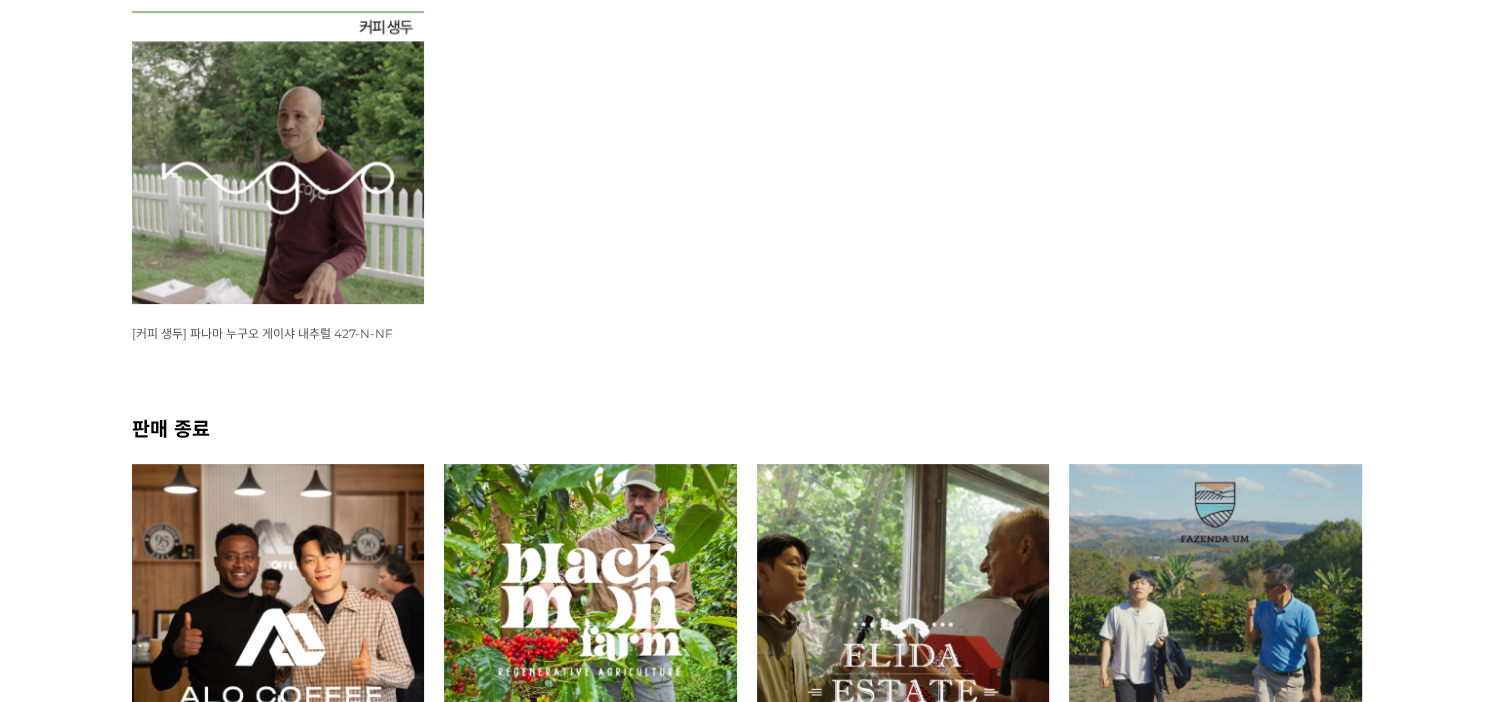 click at bounding box center [278, 157] 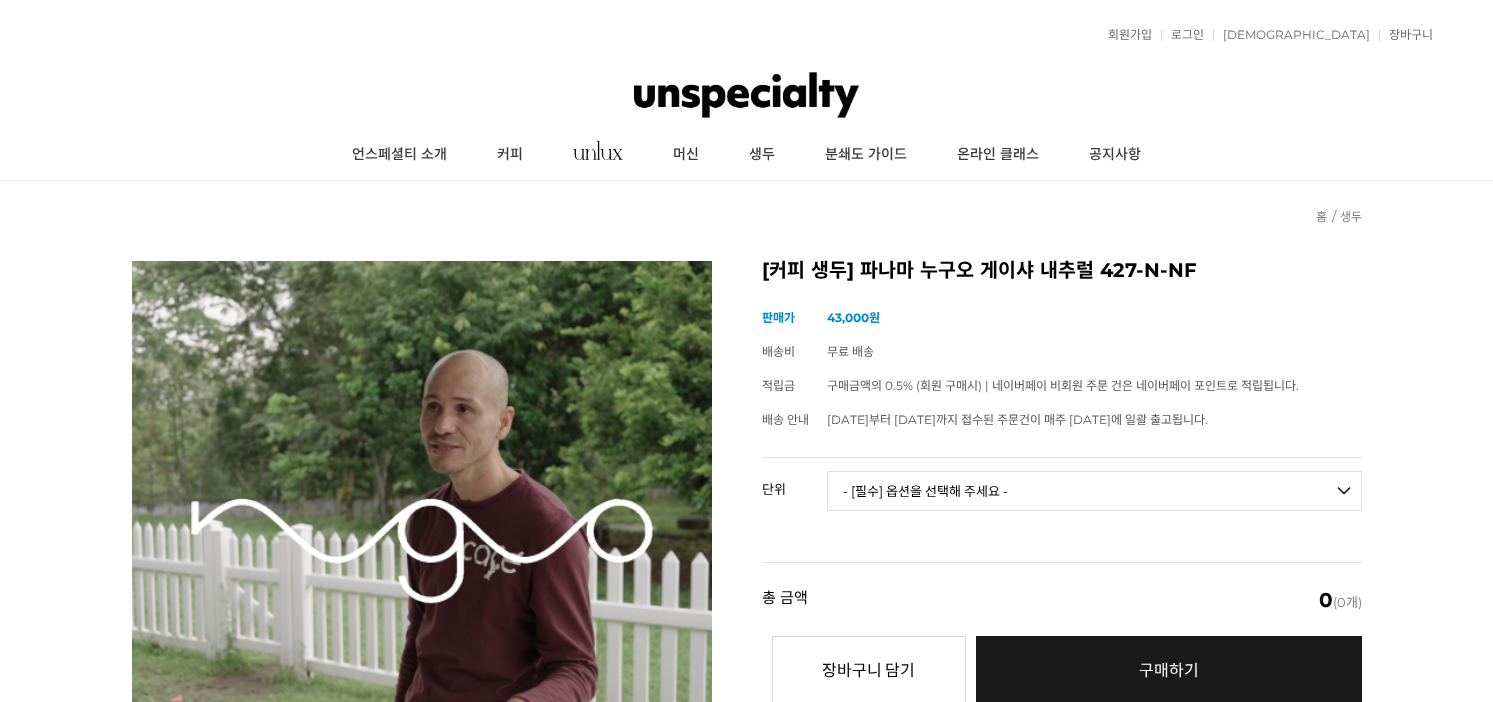 scroll, scrollTop: 0, scrollLeft: 0, axis: both 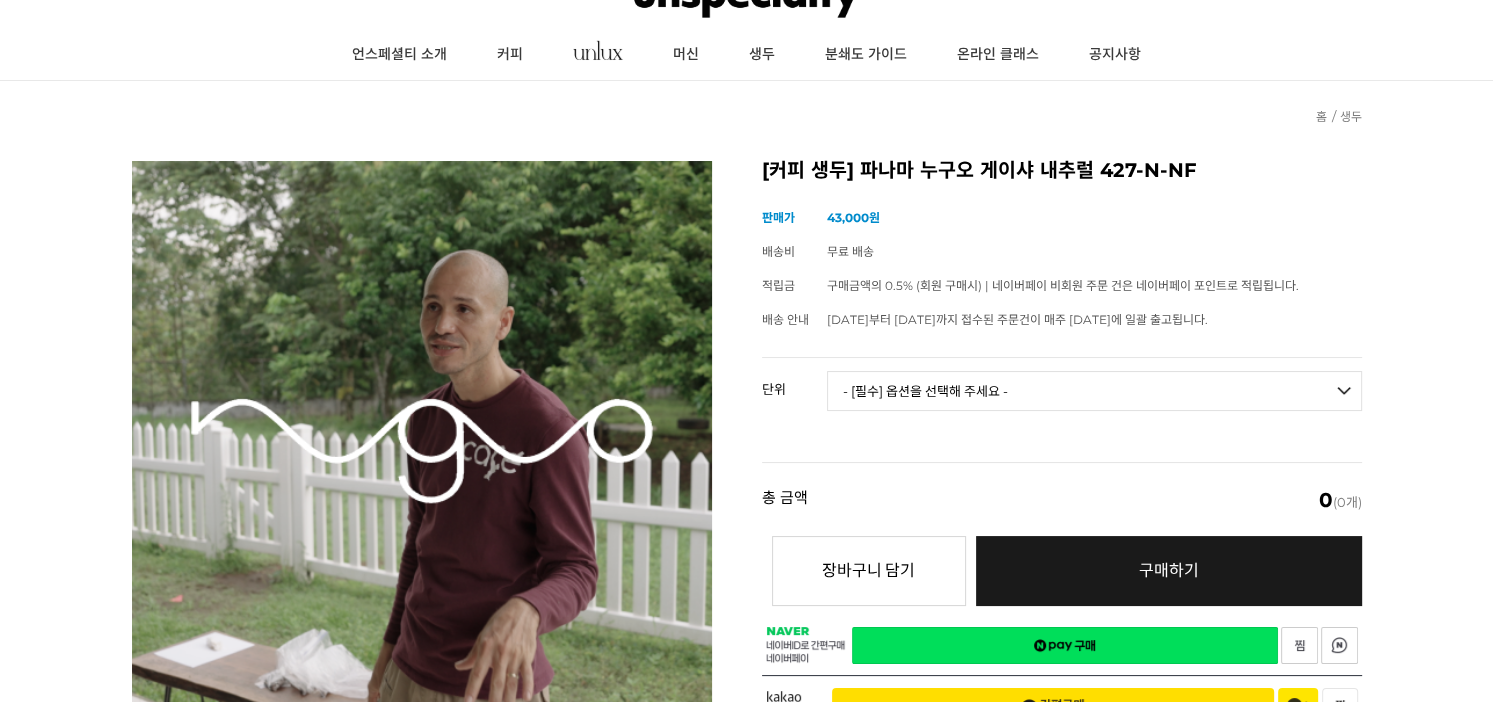 click on "- [필수] 옵션을 선택해 주세요 - ------------------- 50g [품절] 100g 500g" at bounding box center [1094, 391] 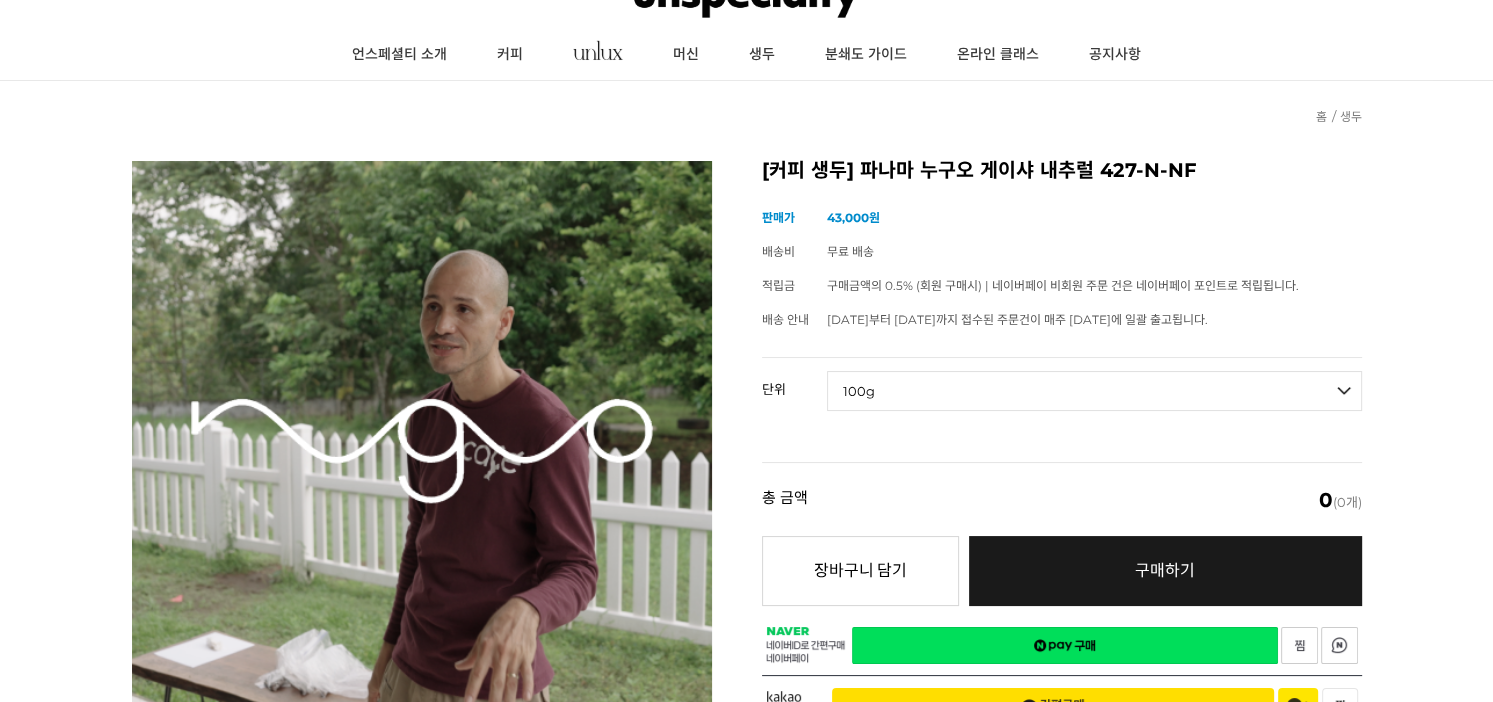 click on "- [필수] 옵션을 선택해 주세요 - ------------------- 50g [품절] 100g 500g" at bounding box center [1094, 391] 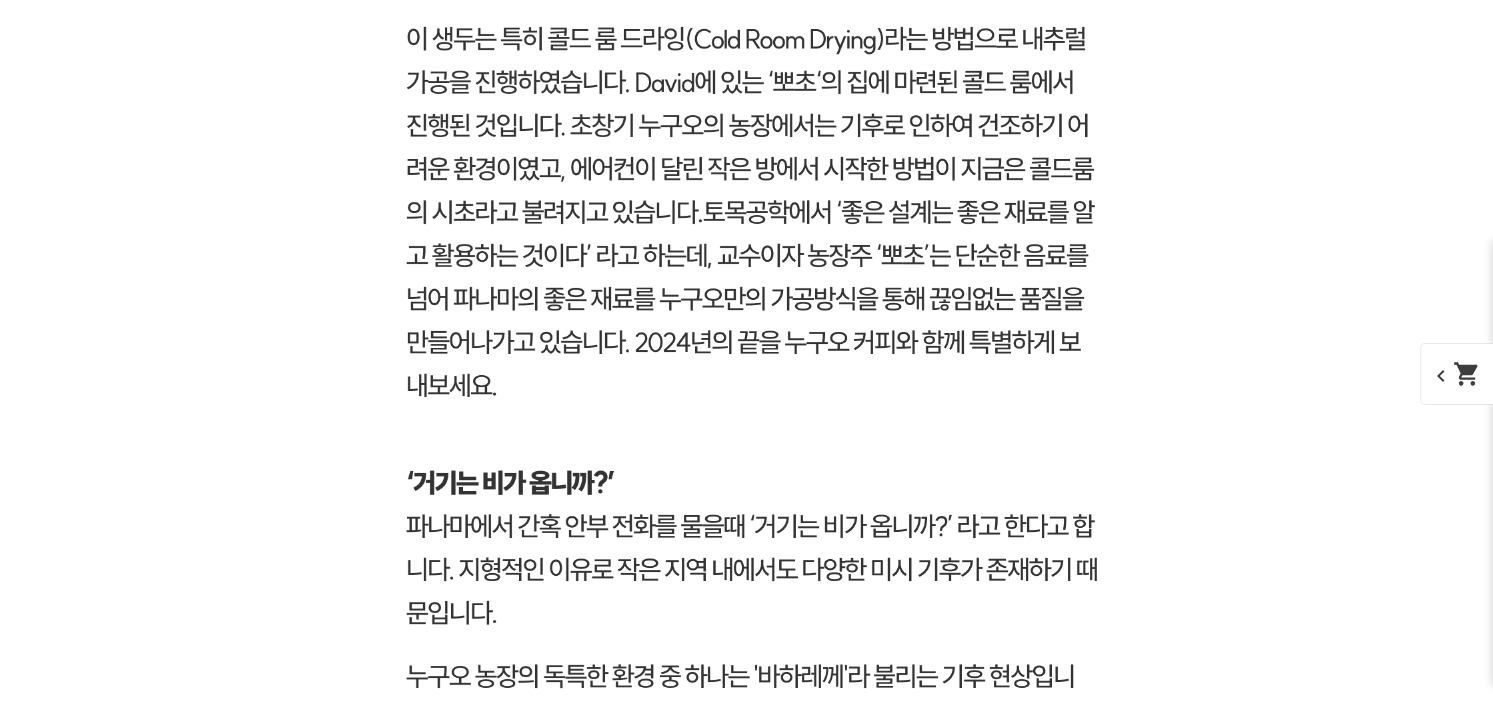 scroll, scrollTop: 3125, scrollLeft: 0, axis: vertical 